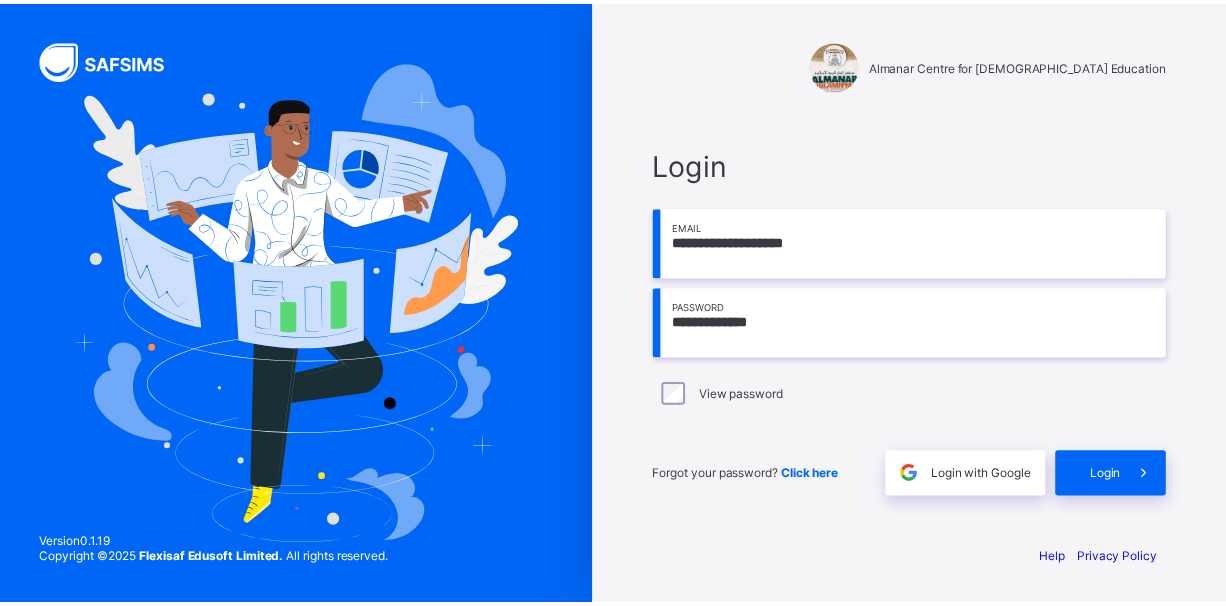 scroll, scrollTop: 0, scrollLeft: 0, axis: both 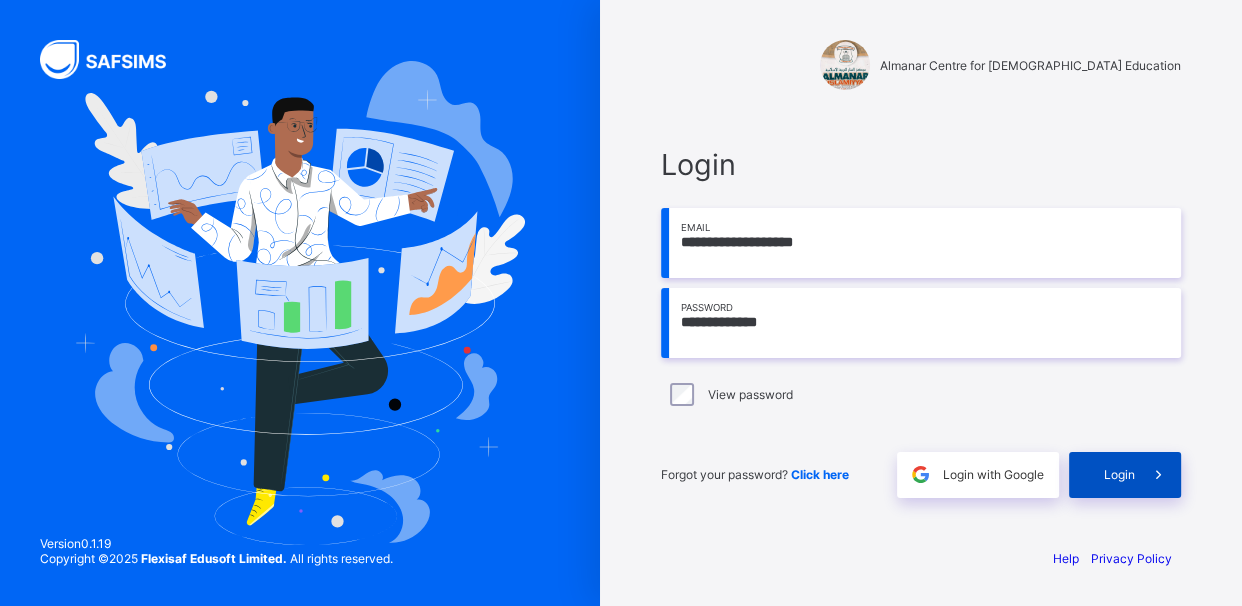 type on "**********" 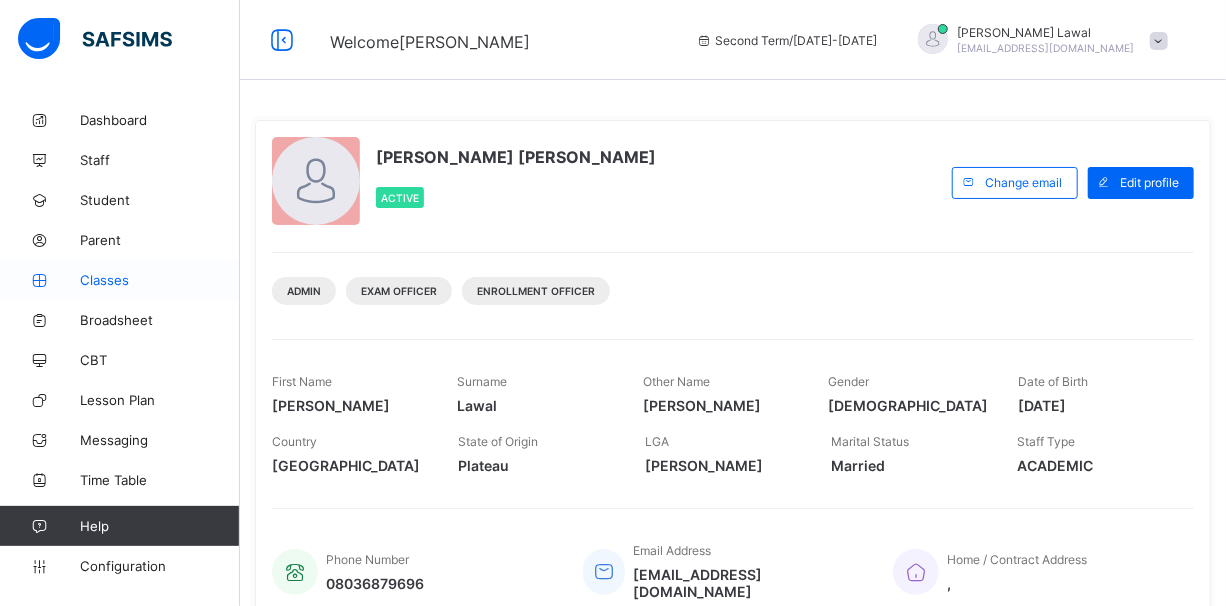 click on "Classes" at bounding box center [120, 280] 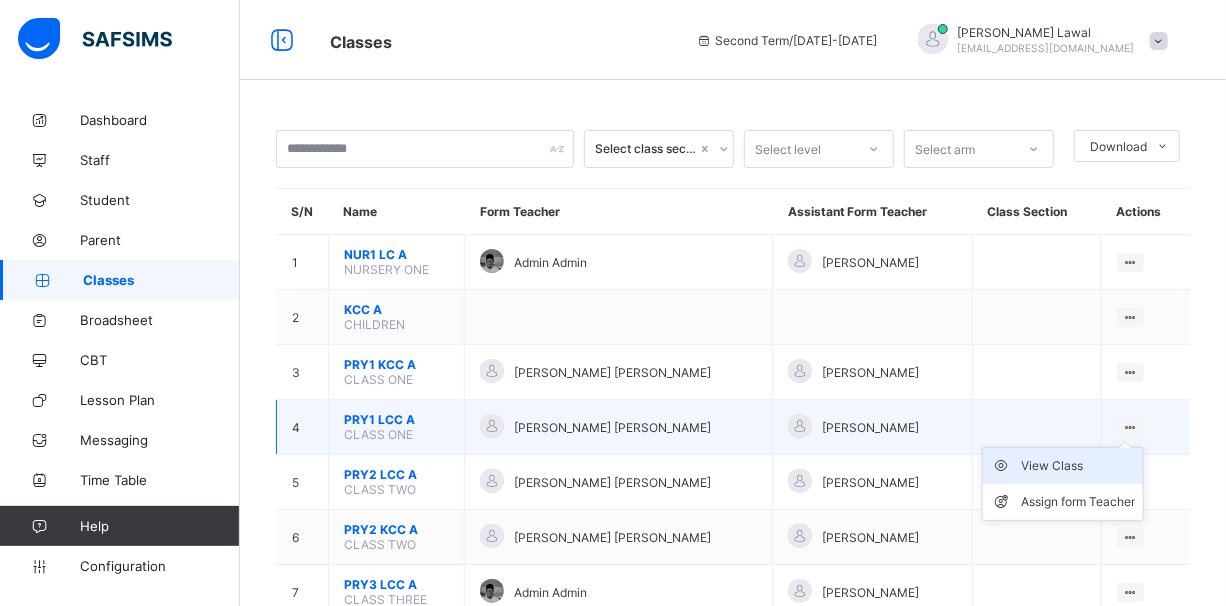 click on "View Class" at bounding box center [1078, 466] 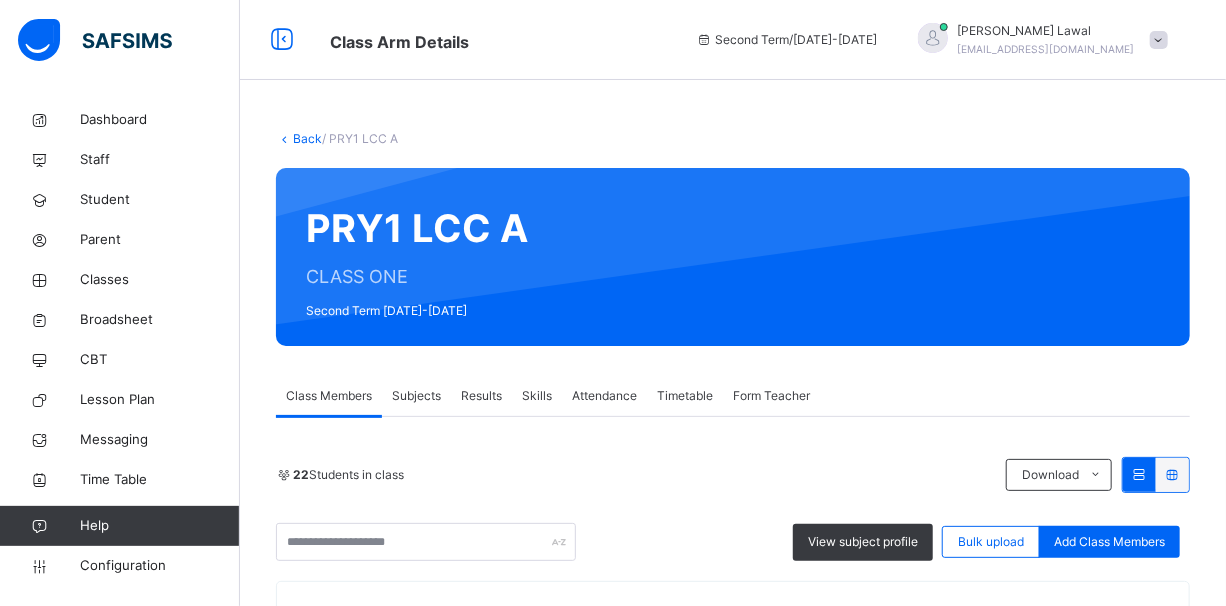 click on "Subjects" at bounding box center [416, 396] 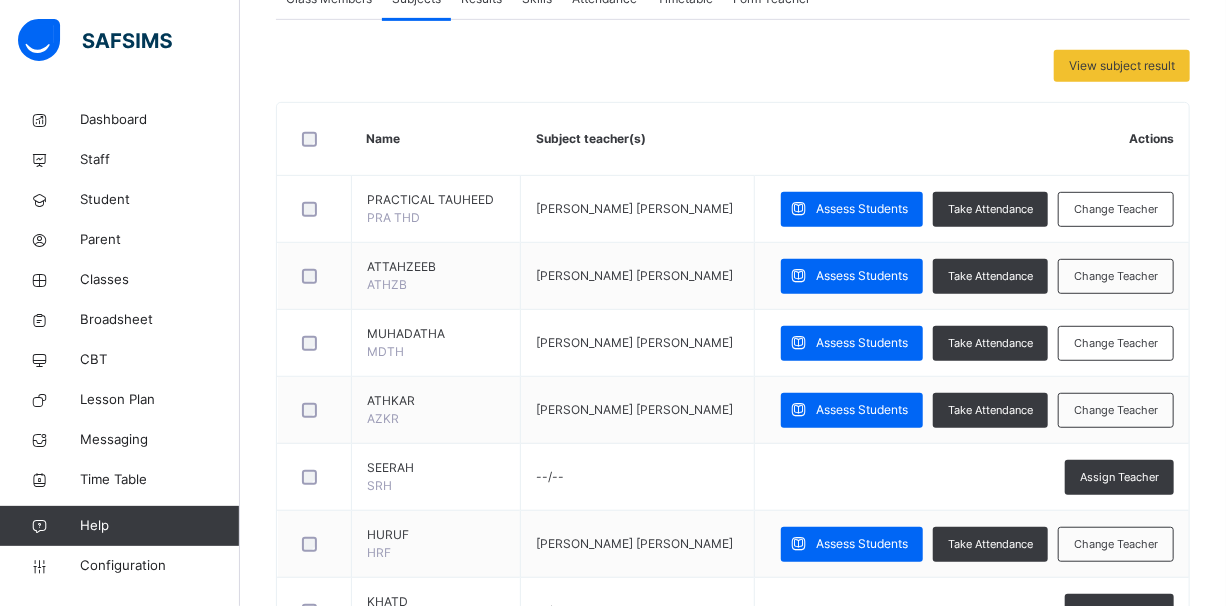scroll, scrollTop: 400, scrollLeft: 0, axis: vertical 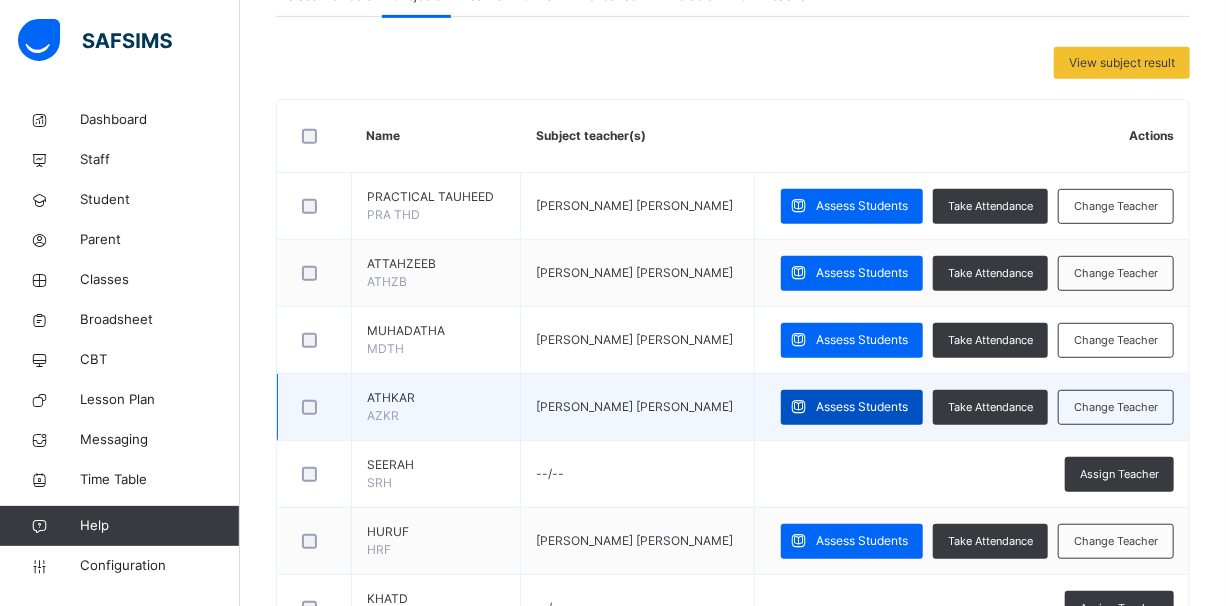 click on "Assess Students" at bounding box center (862, 407) 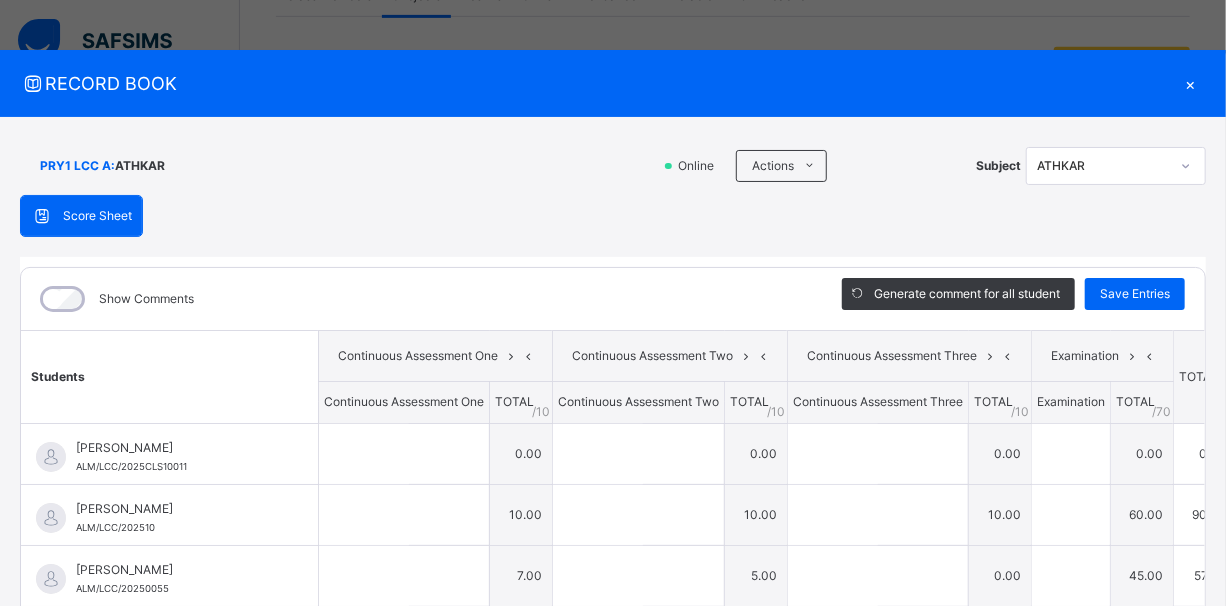 type on "**" 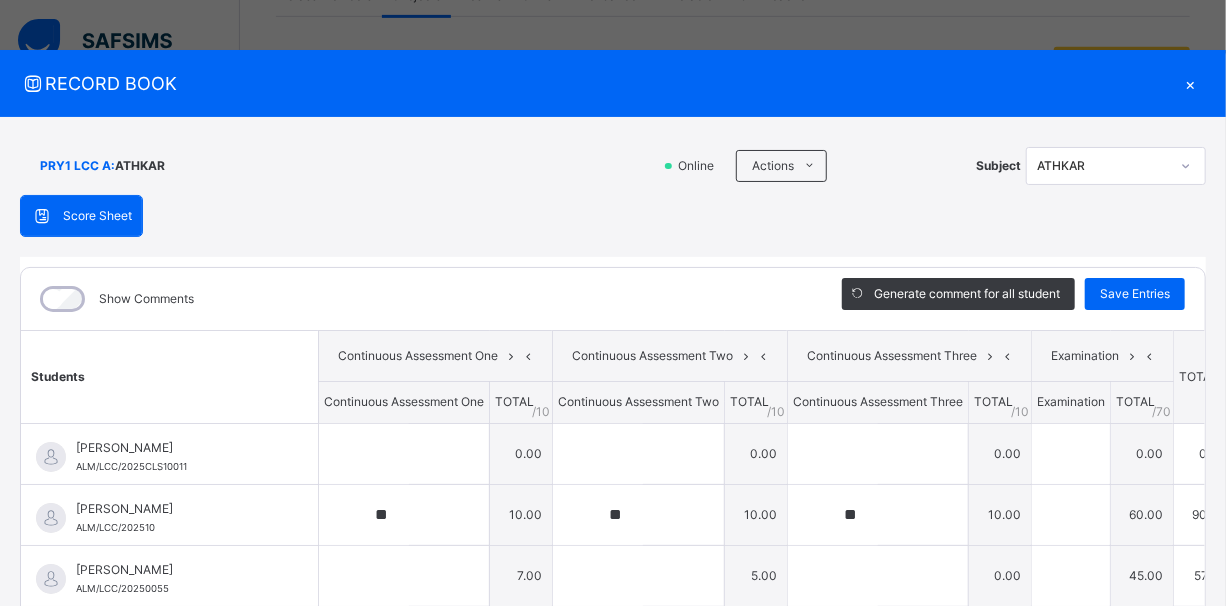 type on "**" 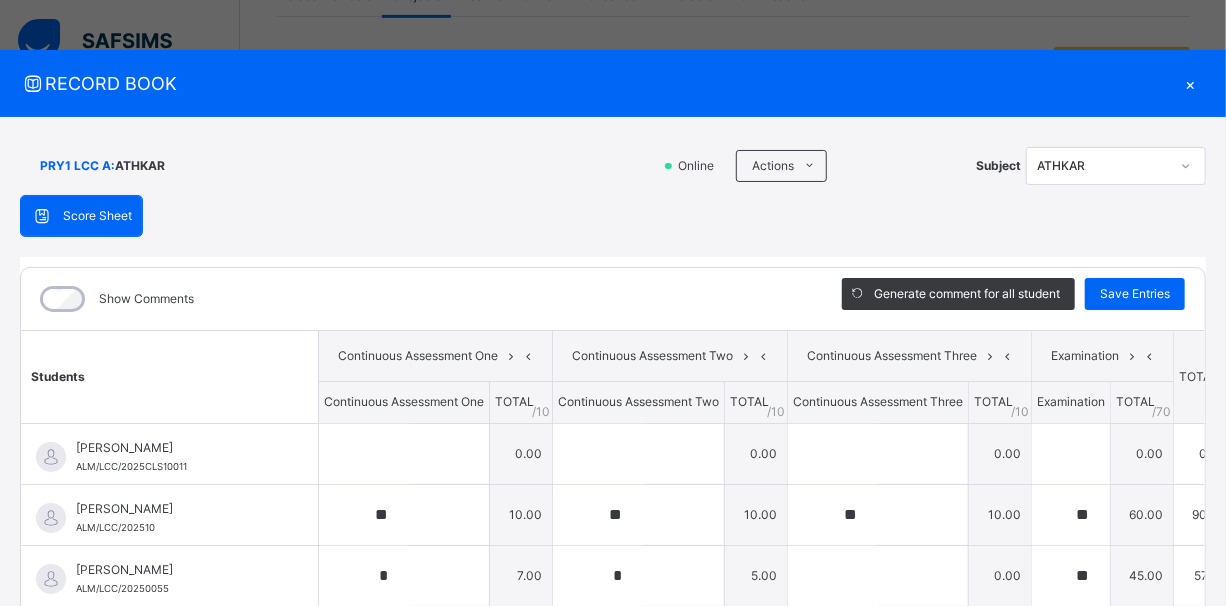 type on "*" 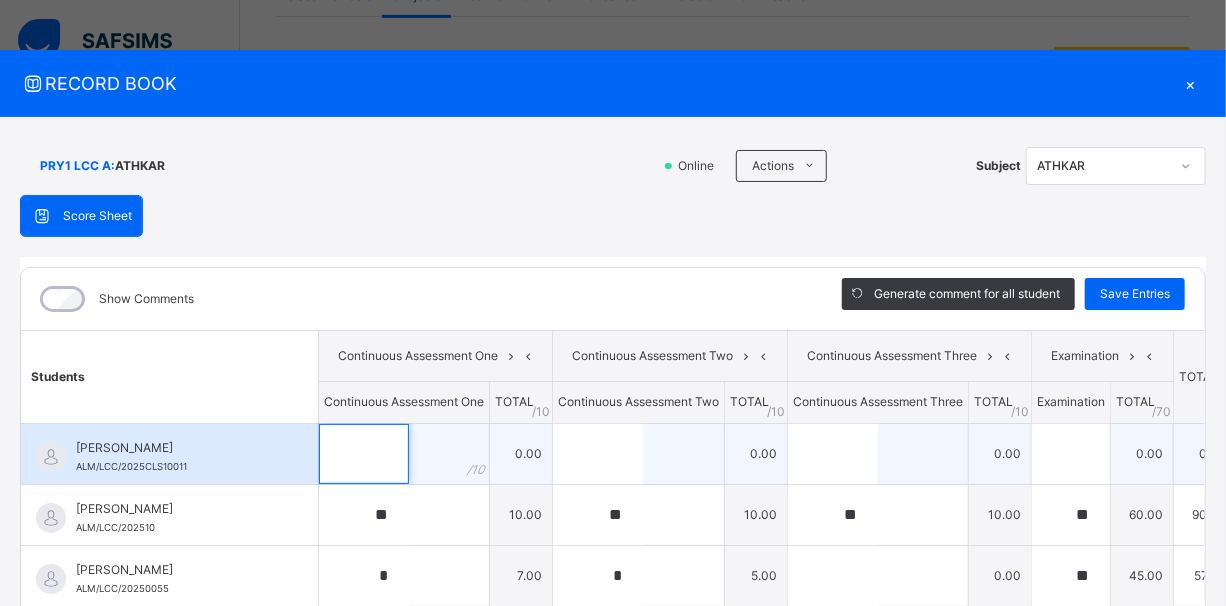 click at bounding box center [364, 454] 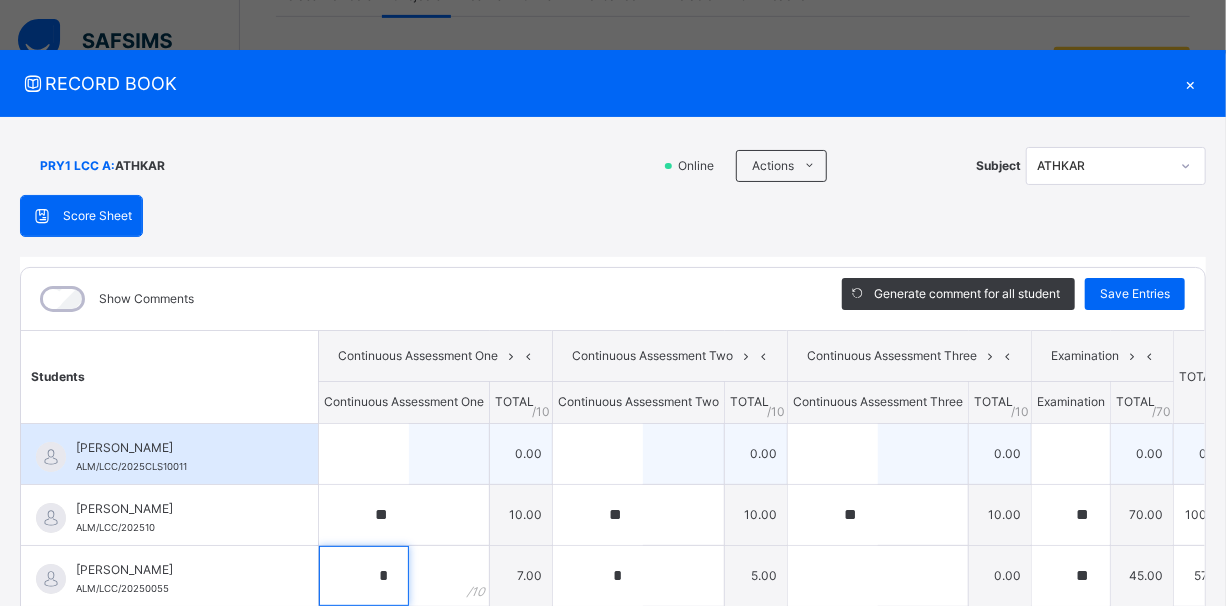 scroll, scrollTop: 13, scrollLeft: 0, axis: vertical 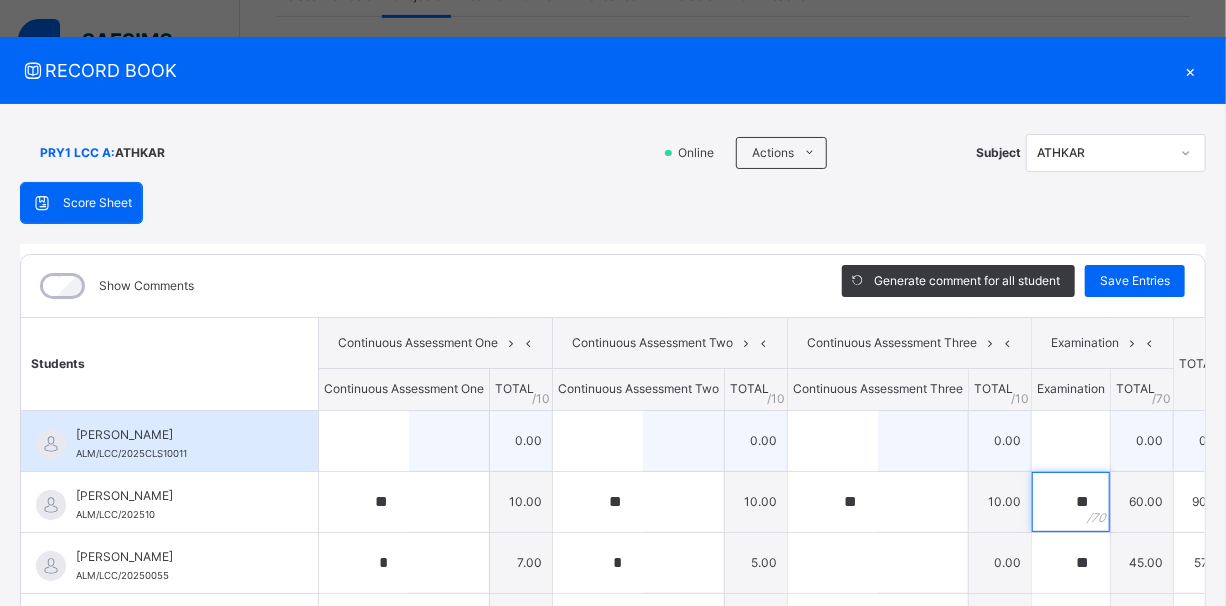 type on "**" 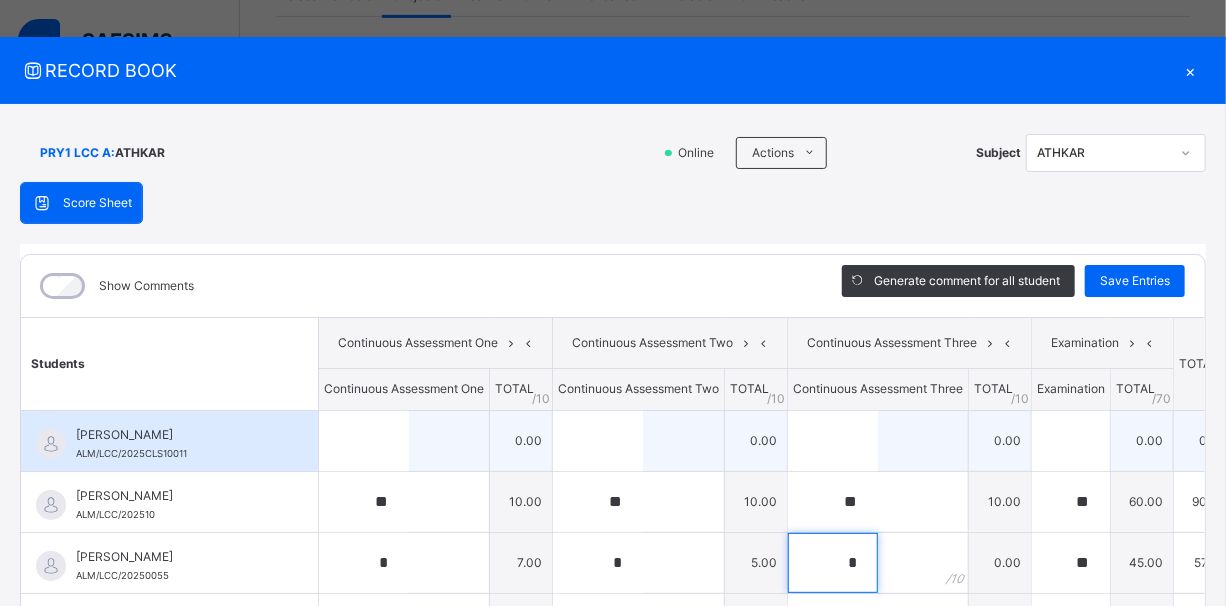 type on "*" 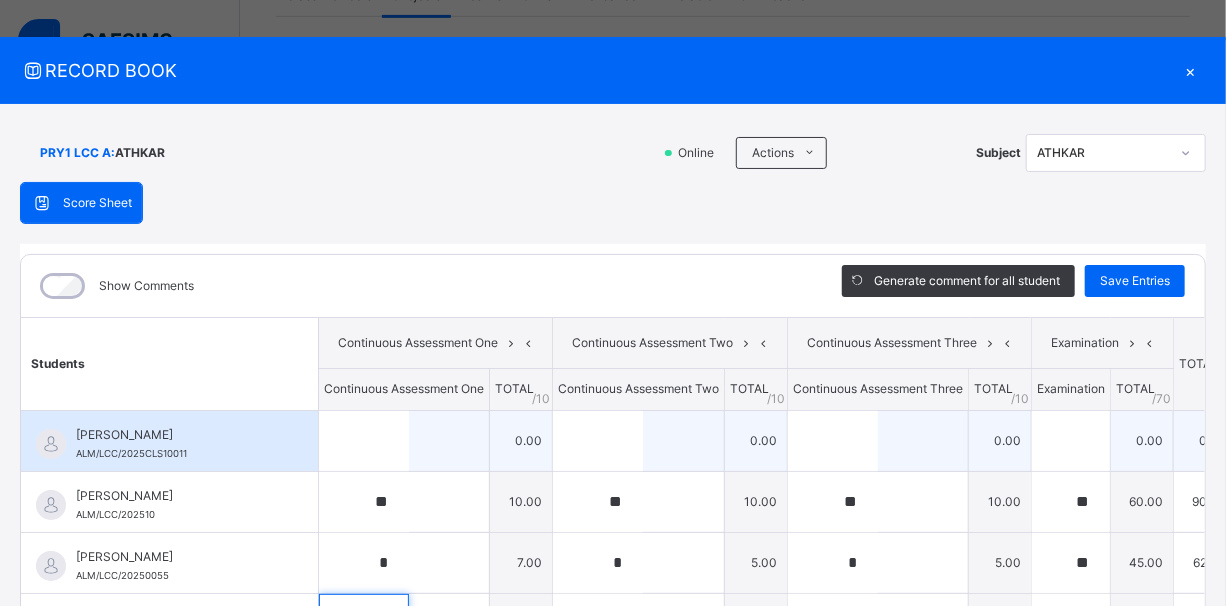 scroll, scrollTop: 320, scrollLeft: 0, axis: vertical 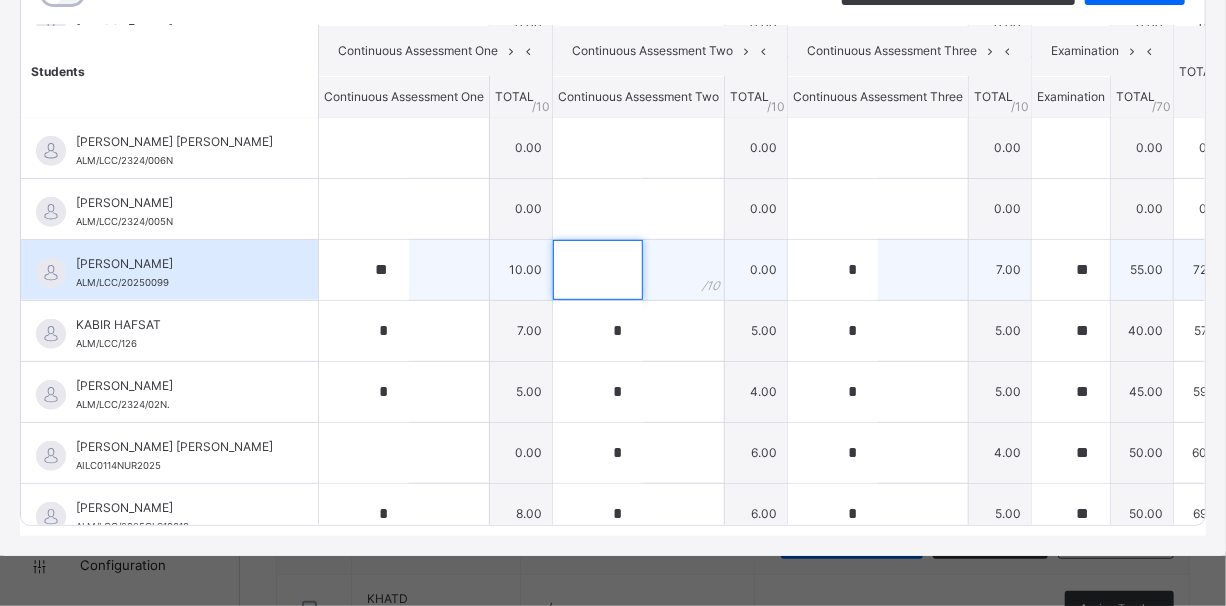 click at bounding box center (598, 270) 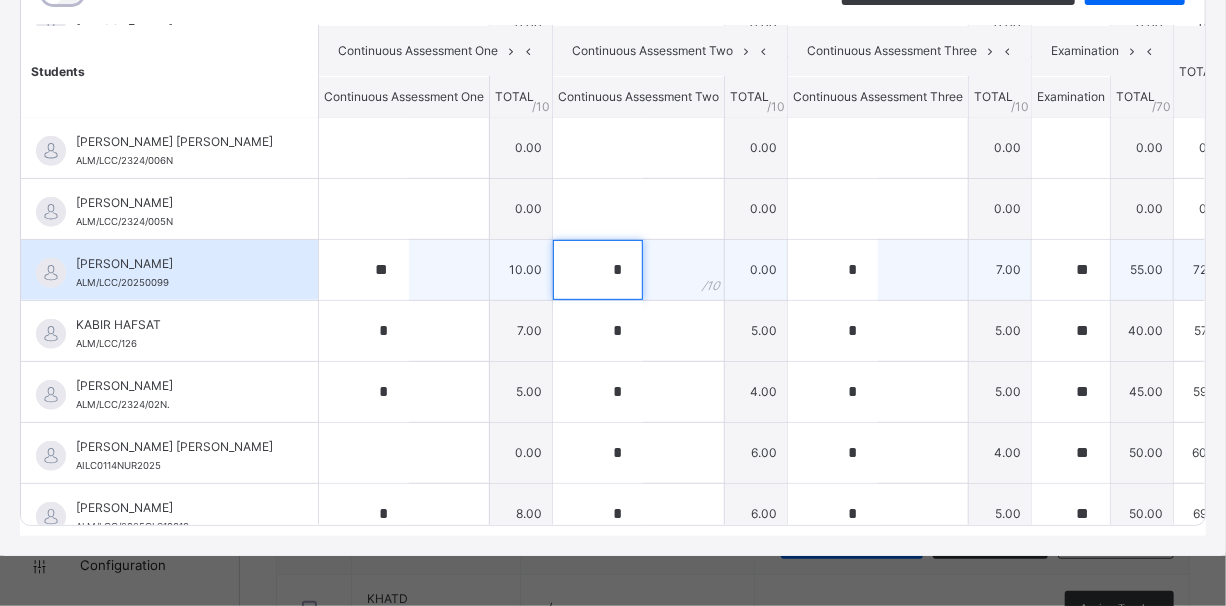 type on "*" 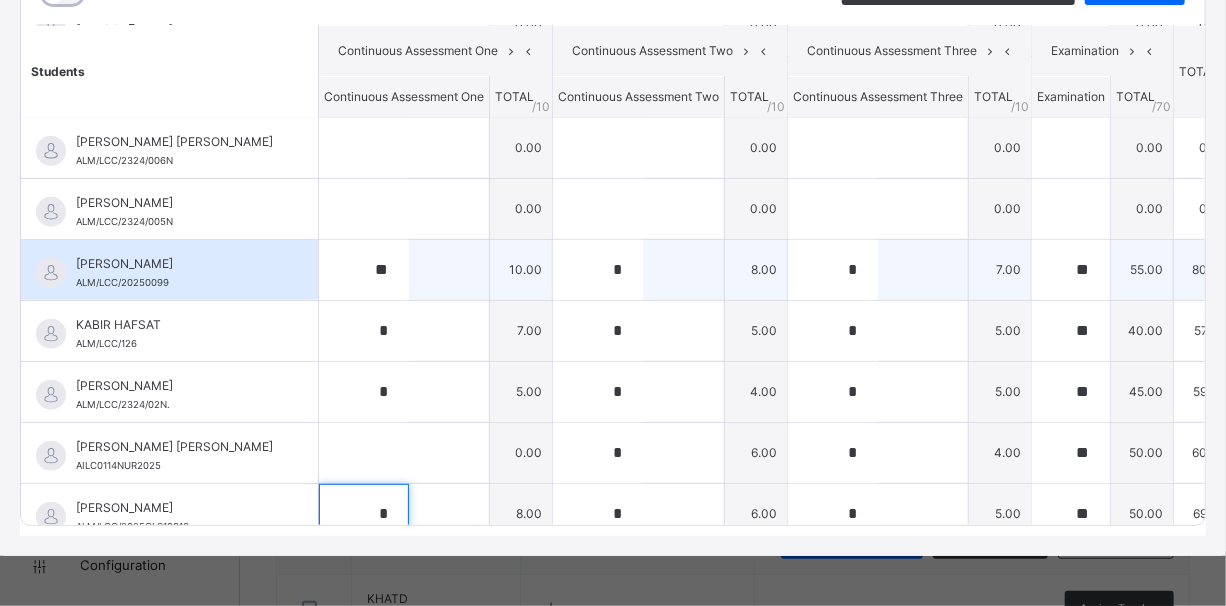 scroll, scrollTop: 643, scrollLeft: 0, axis: vertical 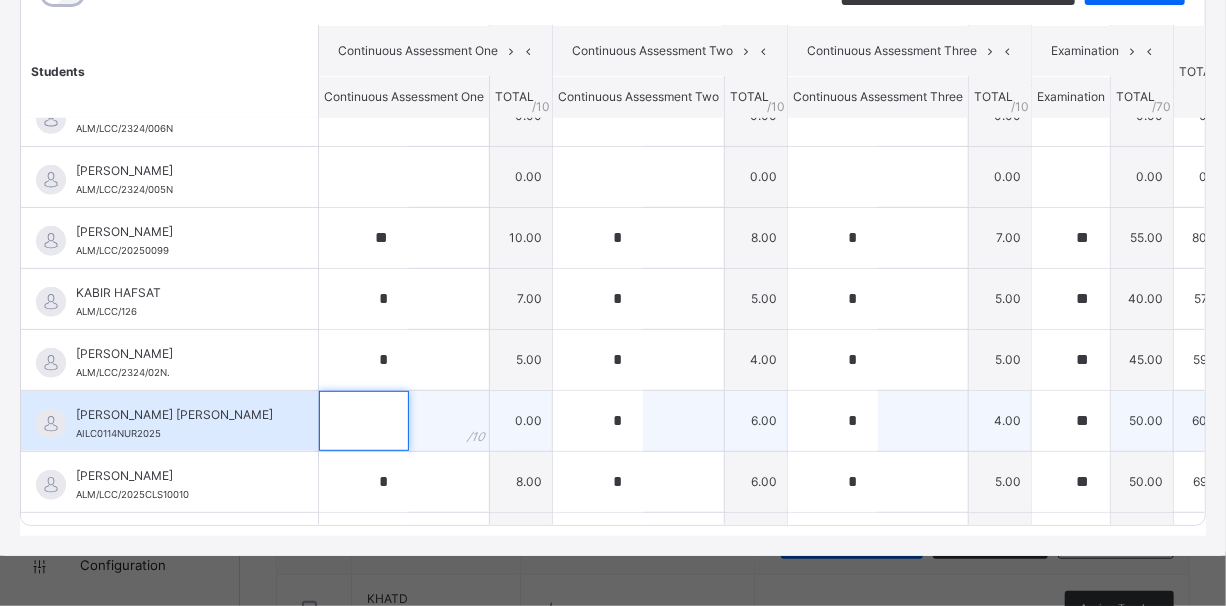 click at bounding box center [364, 421] 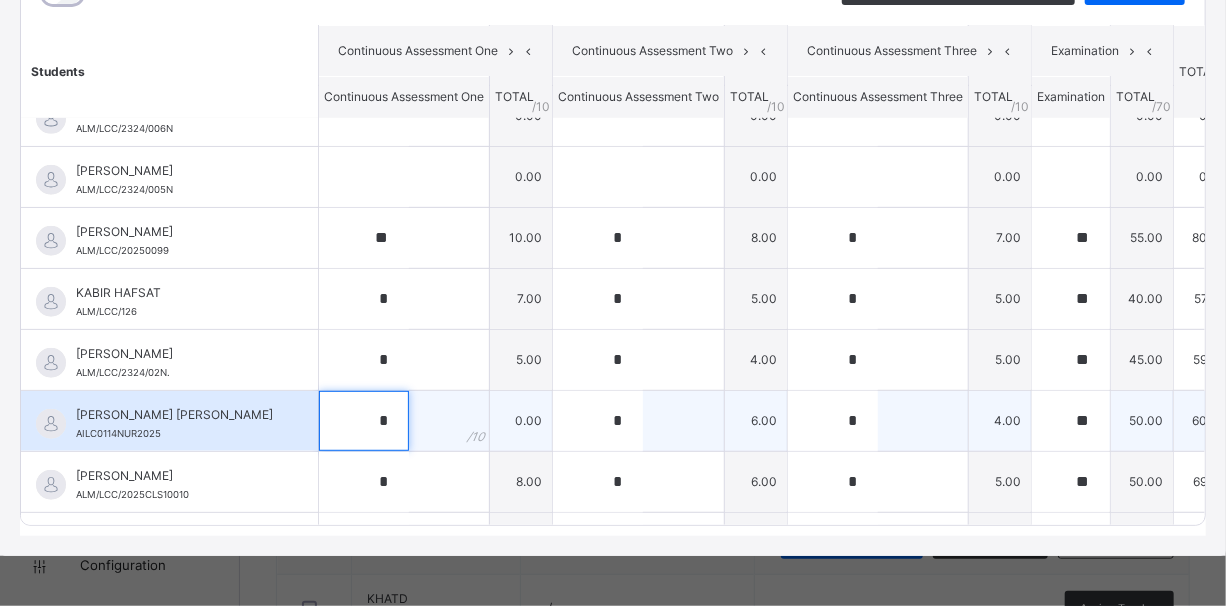 type on "*" 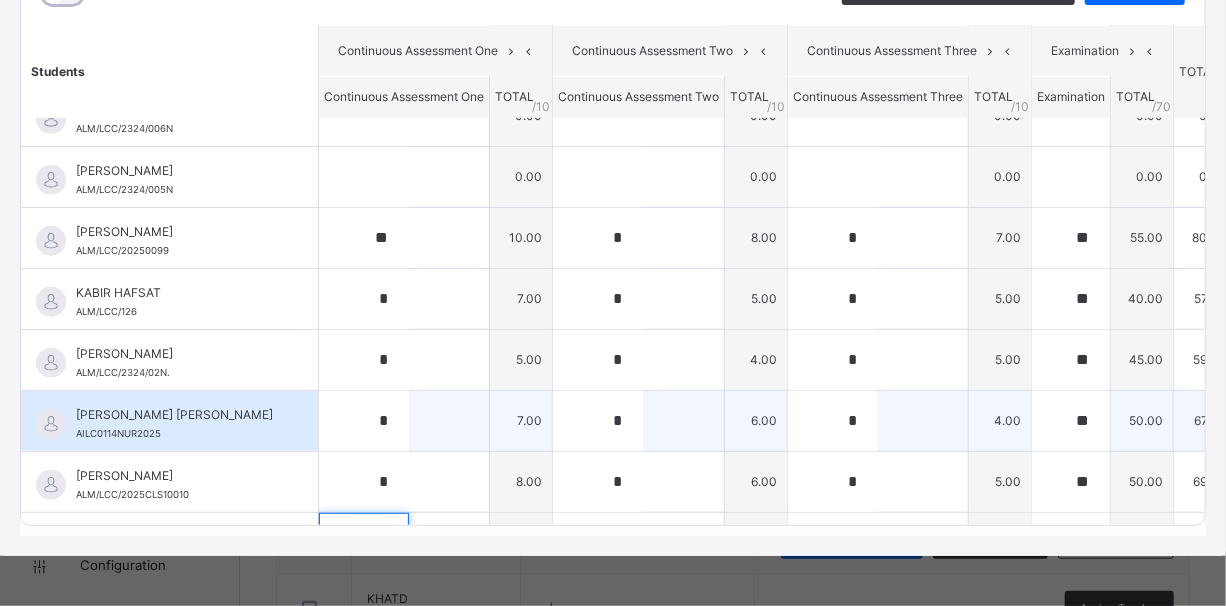 scroll, scrollTop: 916, scrollLeft: 0, axis: vertical 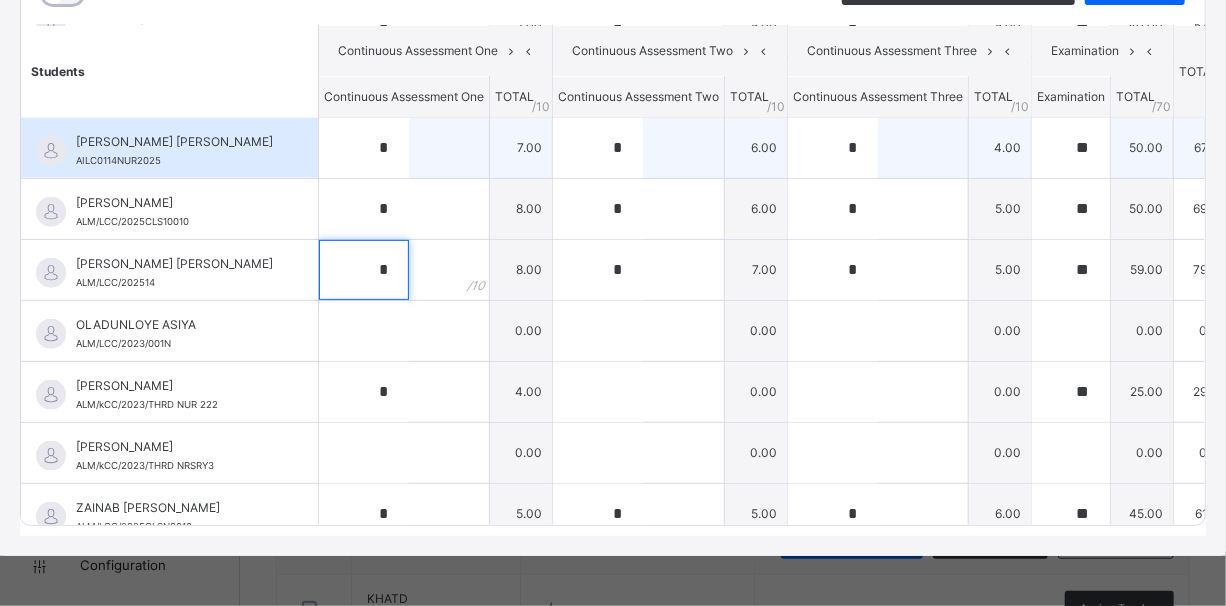 type on "*" 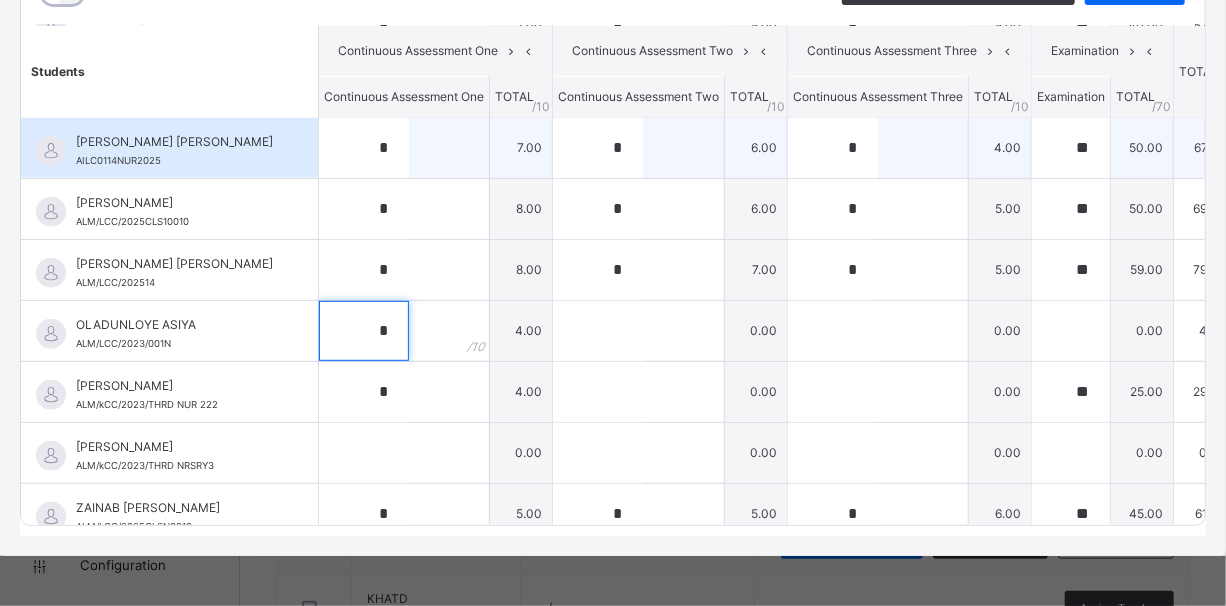 type on "*" 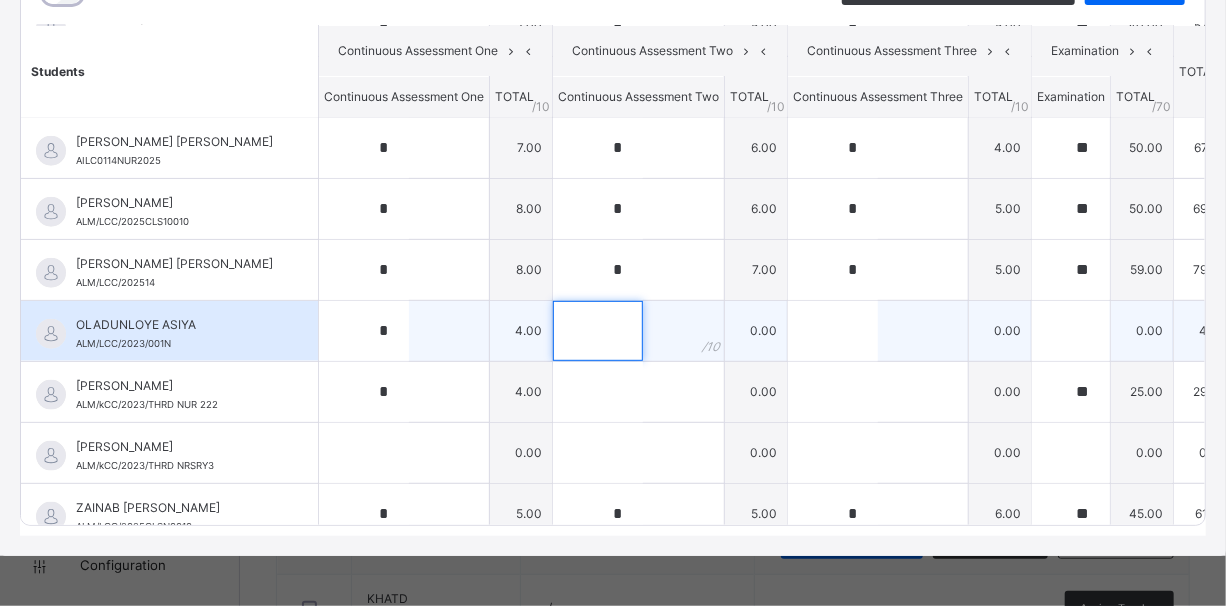 click at bounding box center [598, 331] 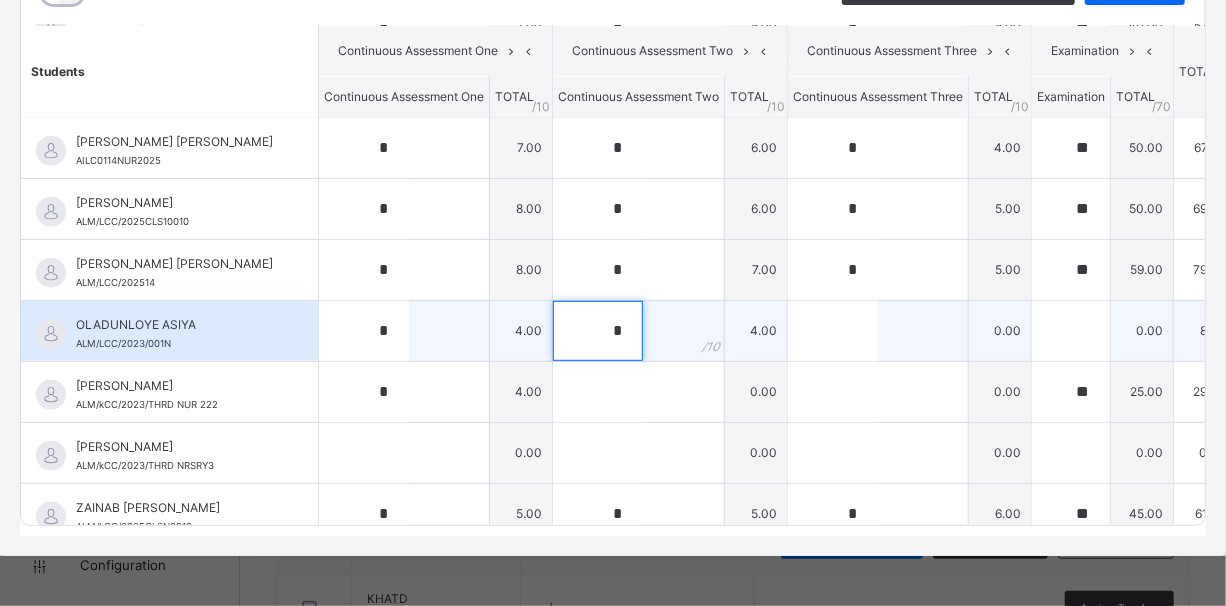 type on "*" 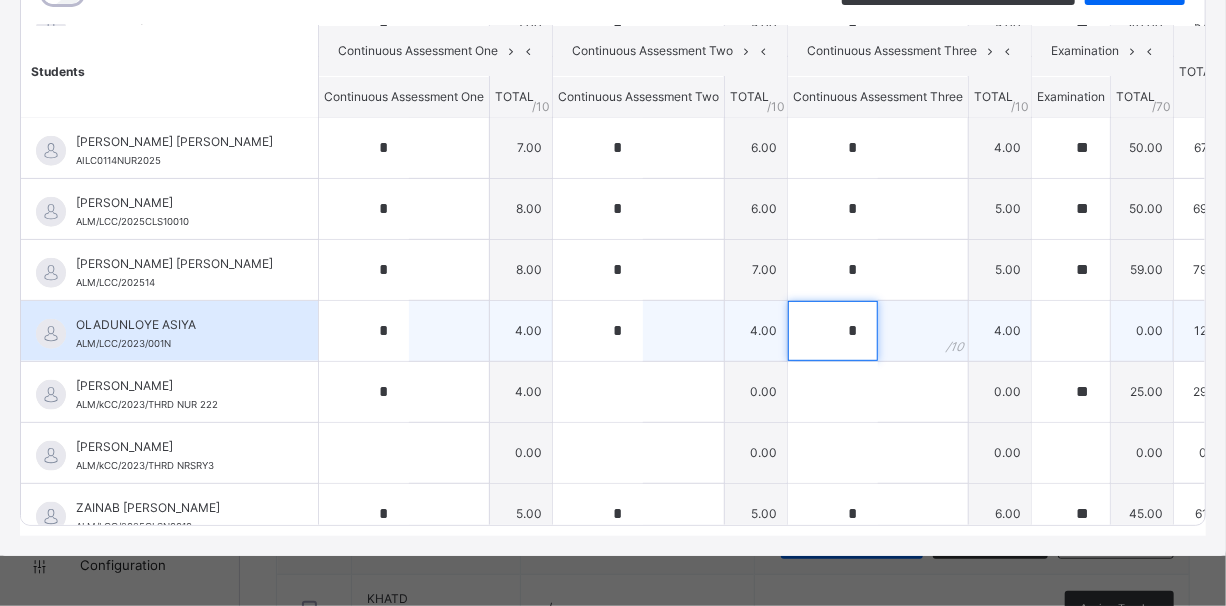 type on "*" 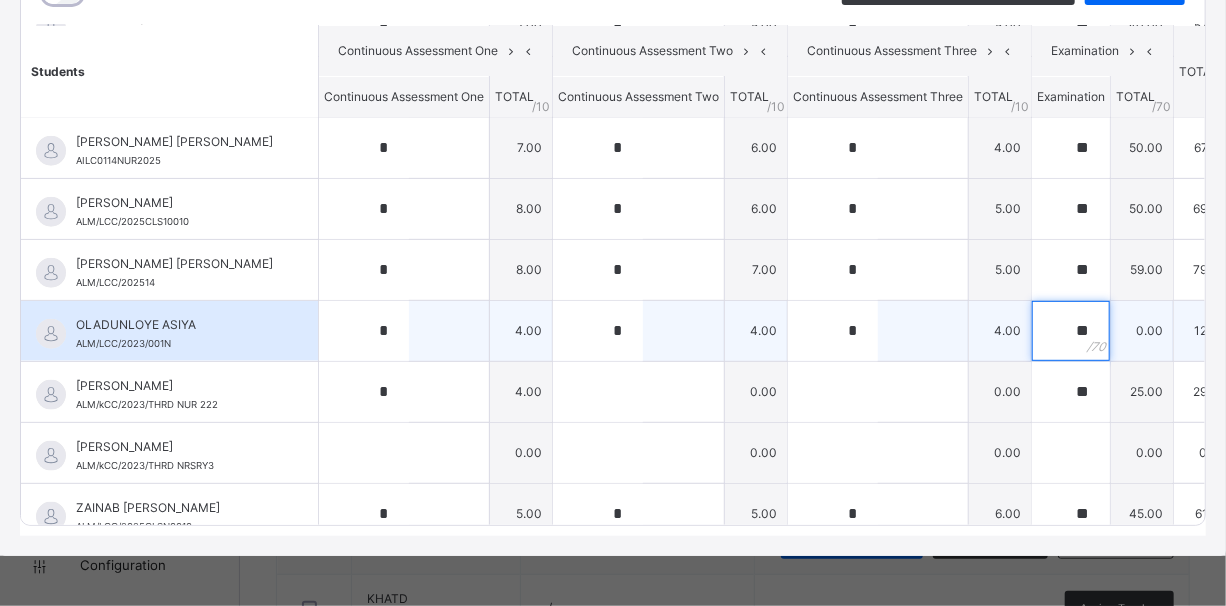 type on "**" 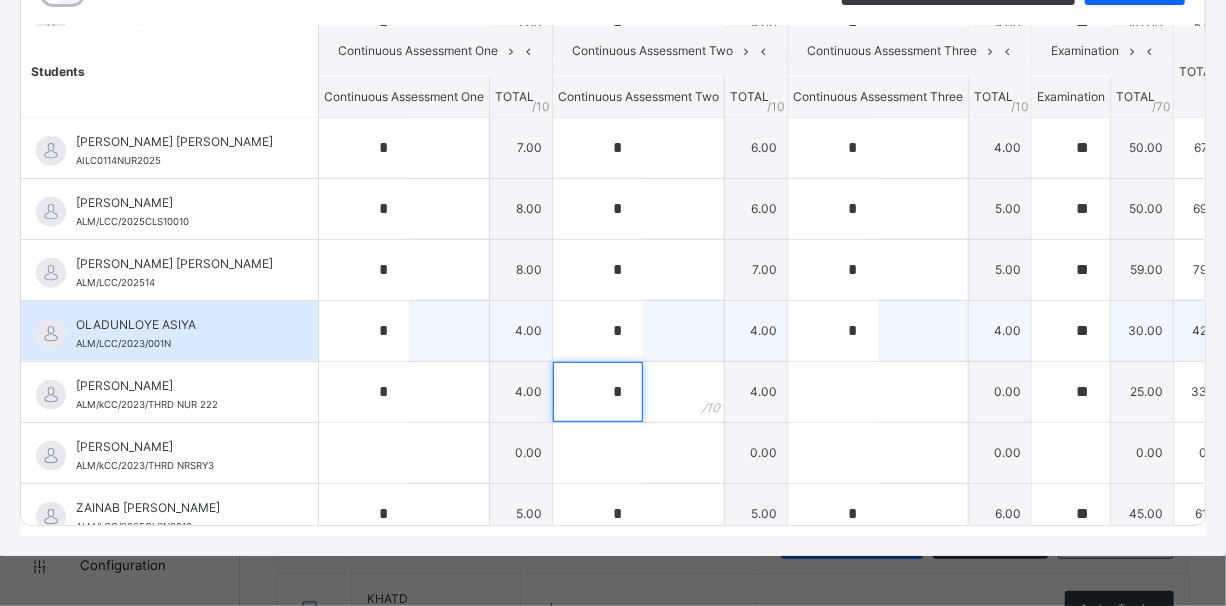 type on "*" 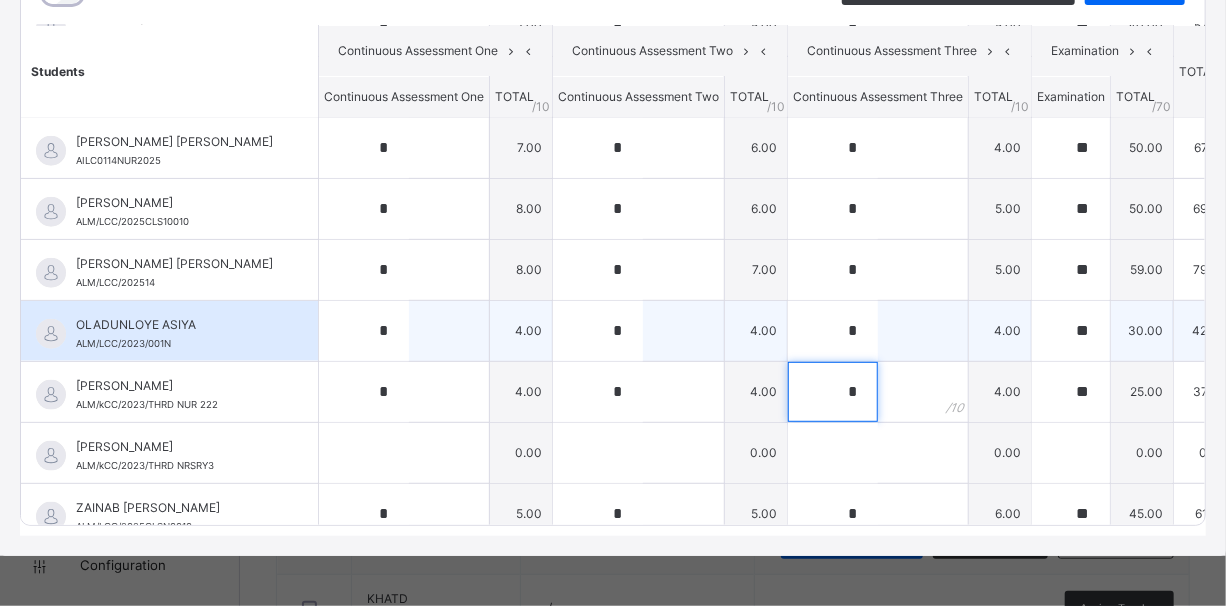 type on "*" 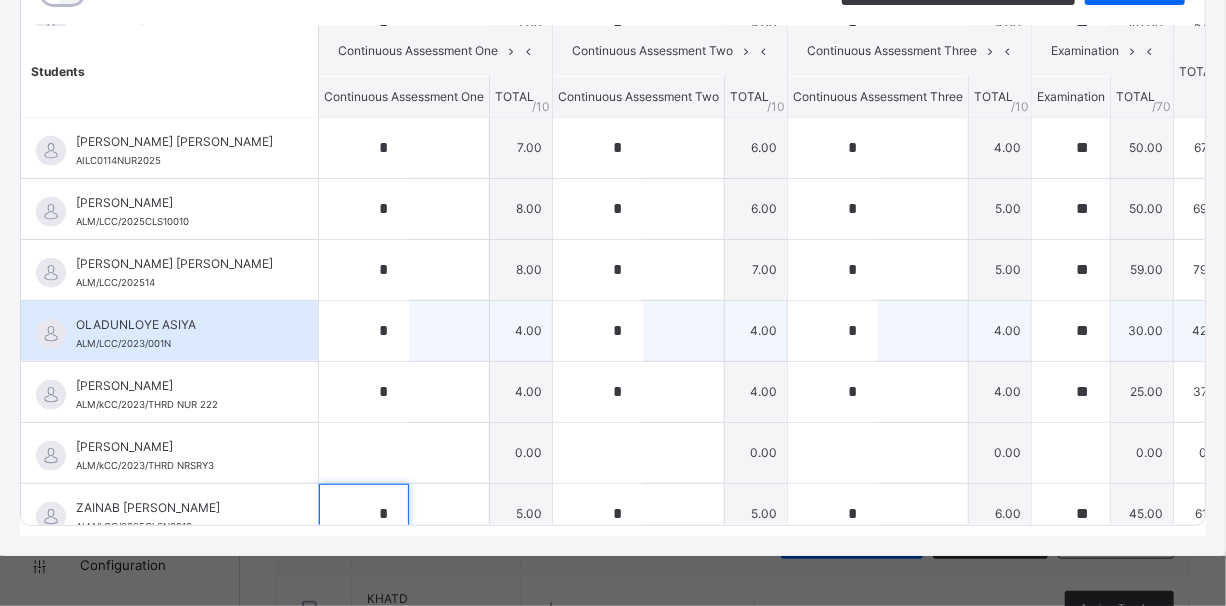scroll, scrollTop: 948, scrollLeft: 0, axis: vertical 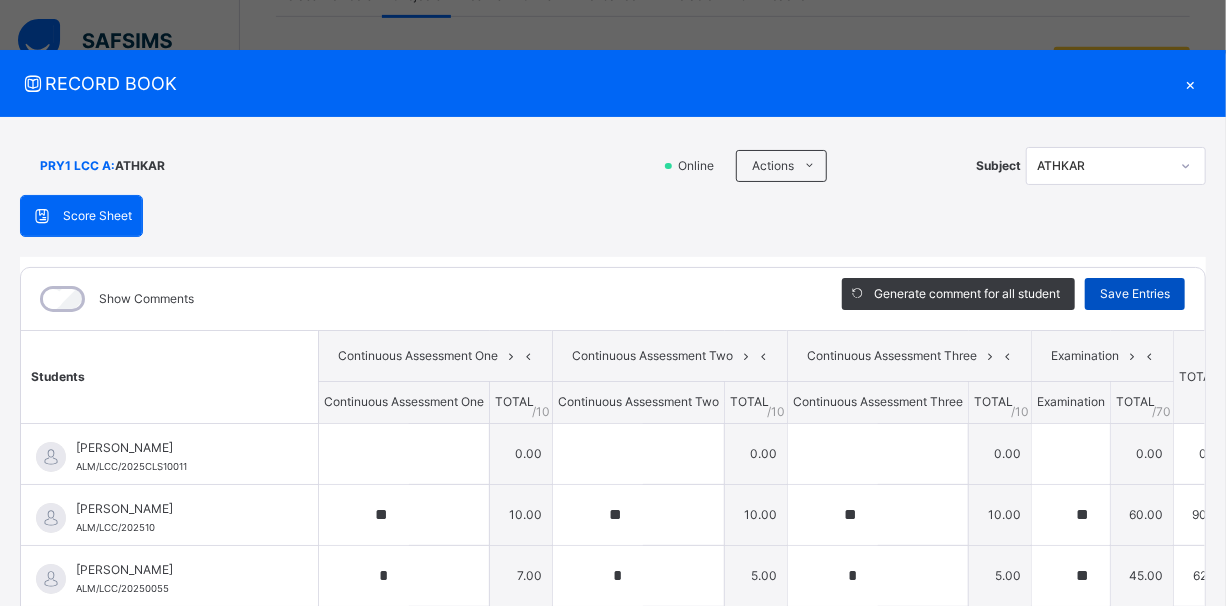 click on "Save Entries" at bounding box center (1135, 294) 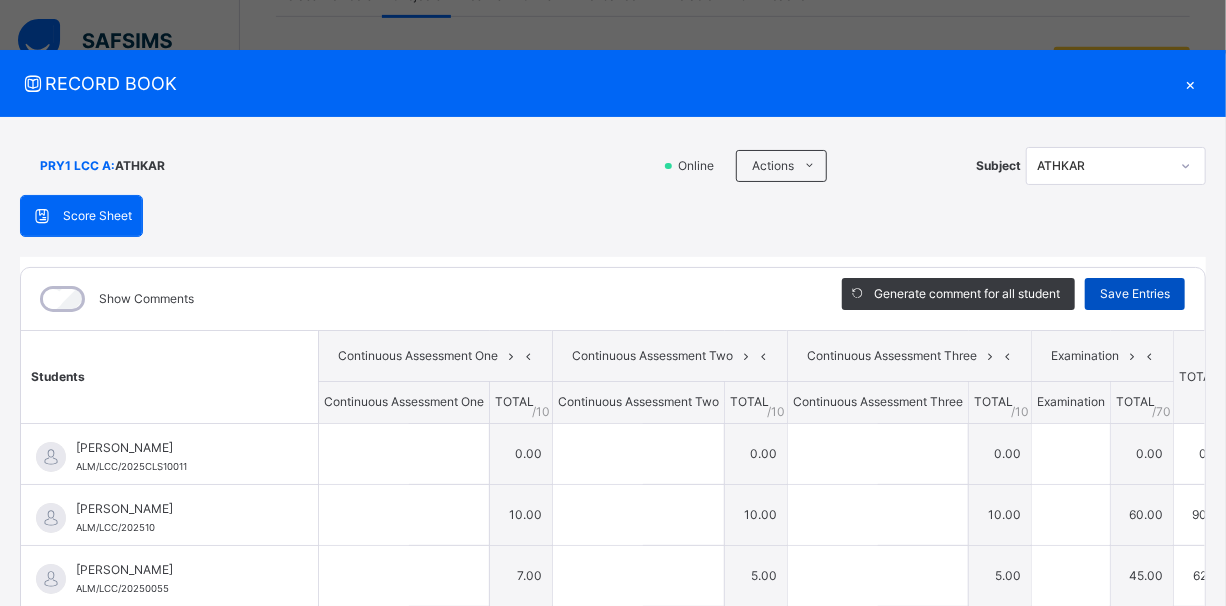type on "**" 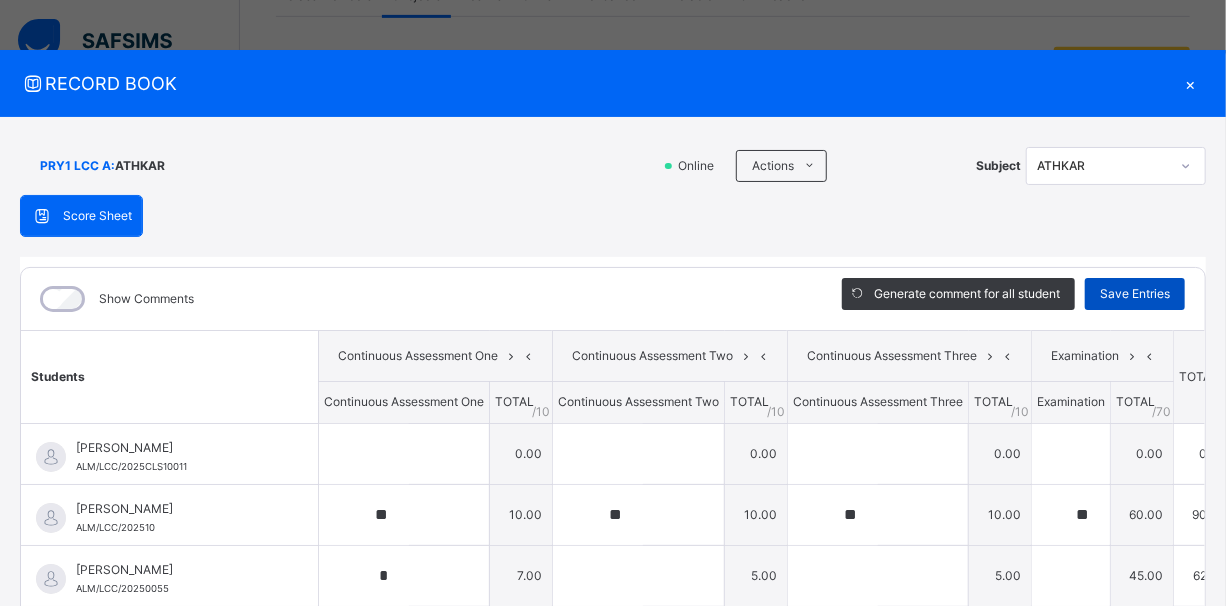 type on "*" 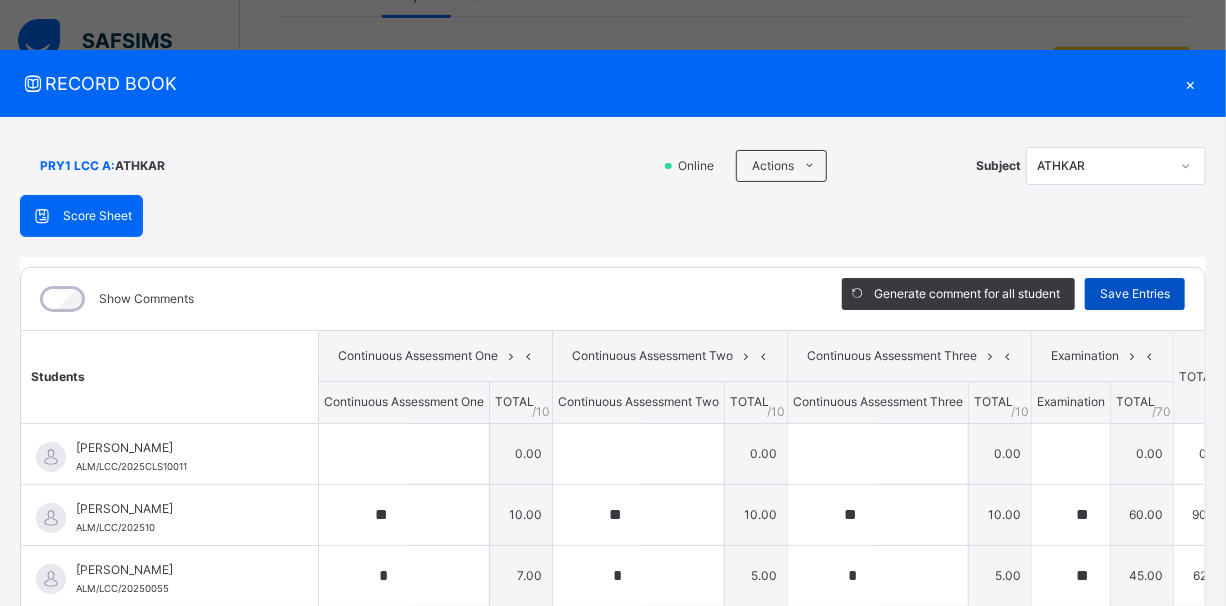 type on "*" 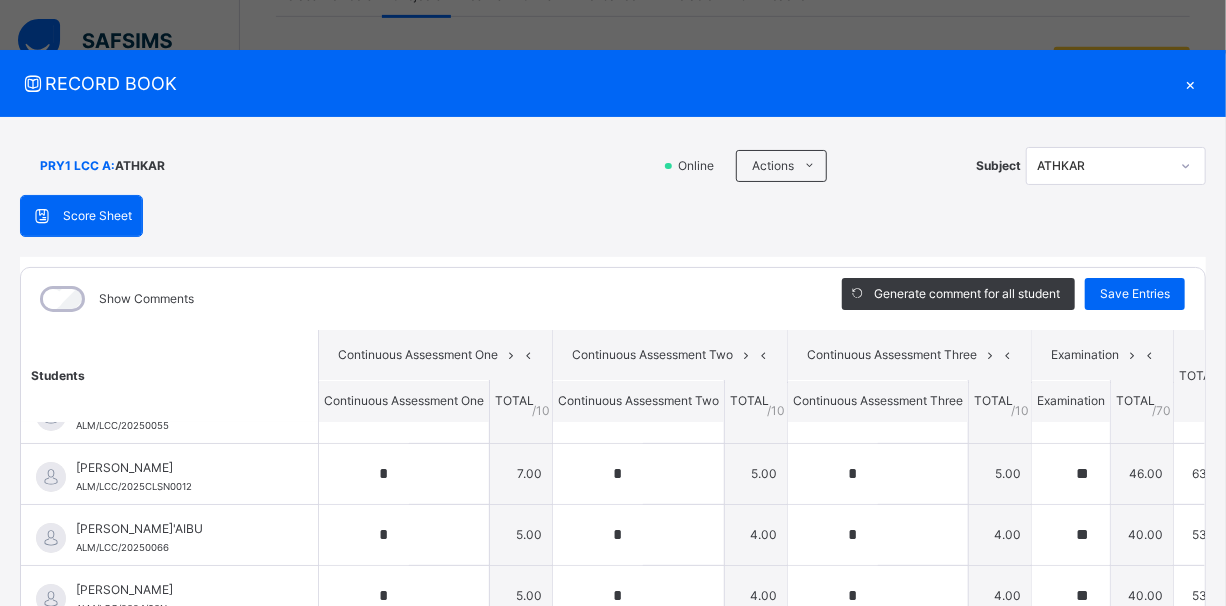 scroll, scrollTop: 230, scrollLeft: 0, axis: vertical 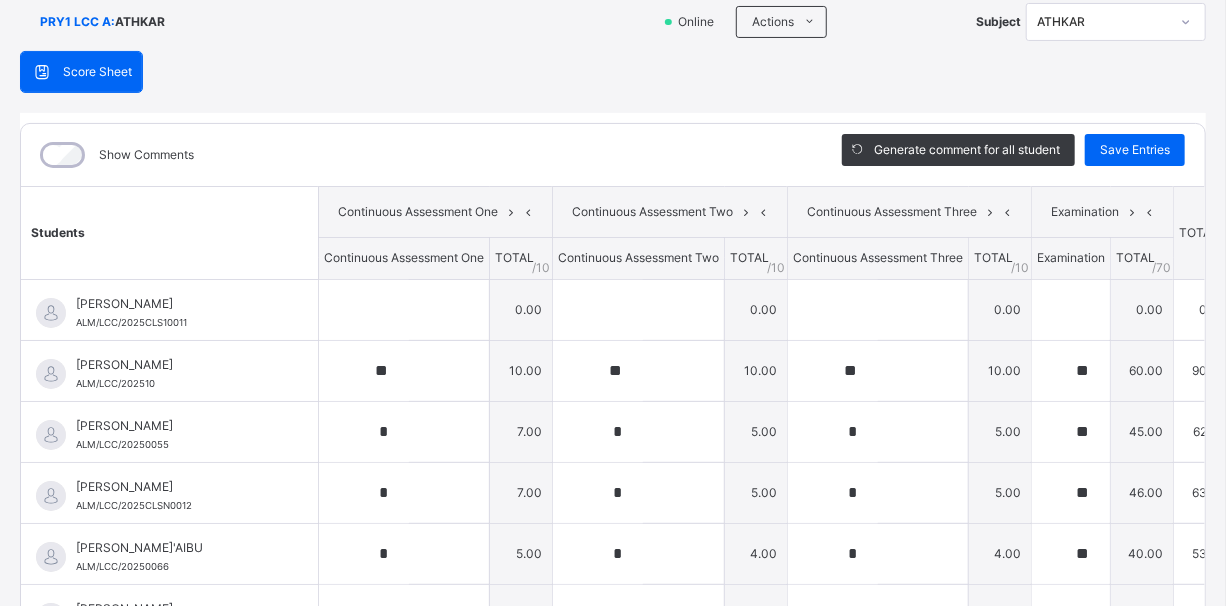 click on "PRY1 LCC   A :   ATHKAR Online Actions  Download Empty Score Sheet  Upload/map score sheet Subject  ATHKAR" at bounding box center (613, 22) 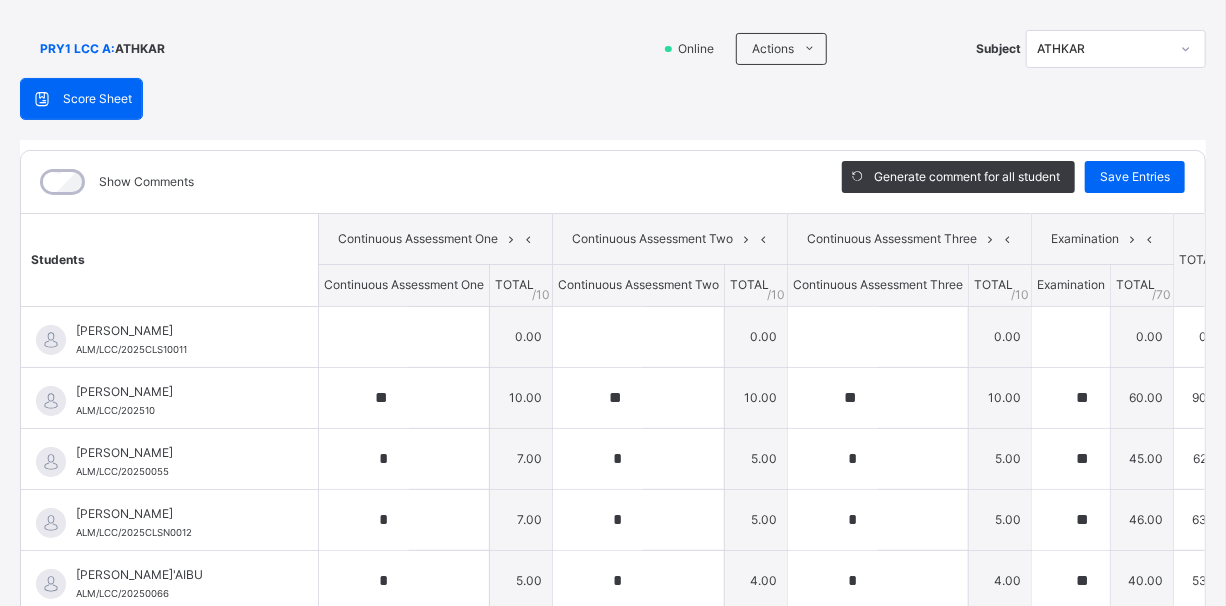 click 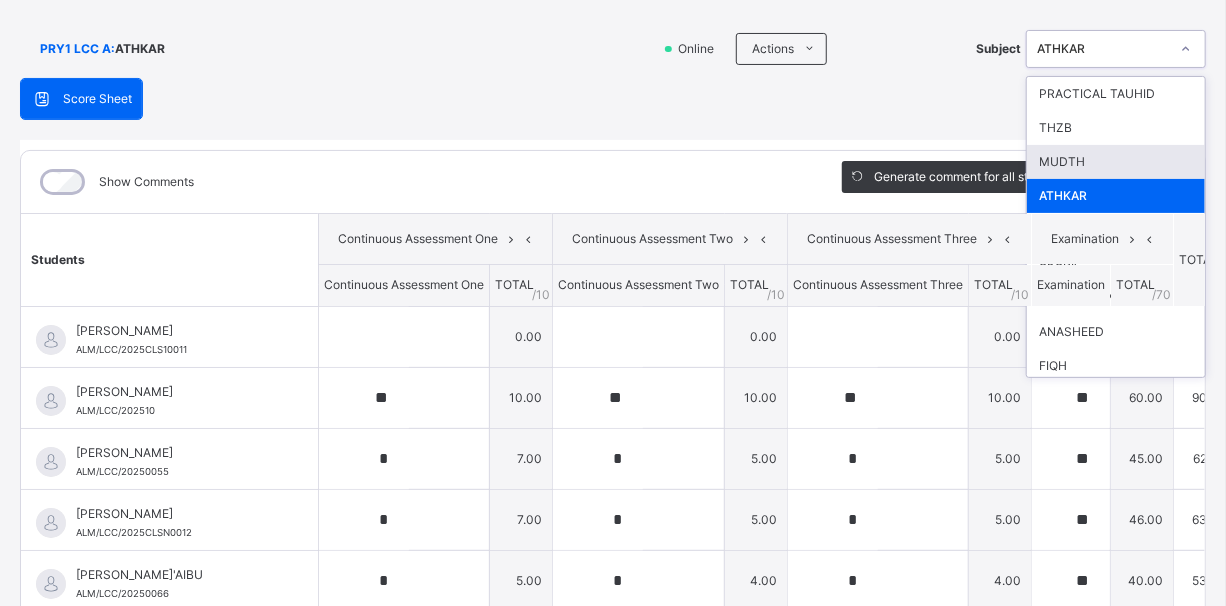 click on "Show Comments" at bounding box center [416, 182] 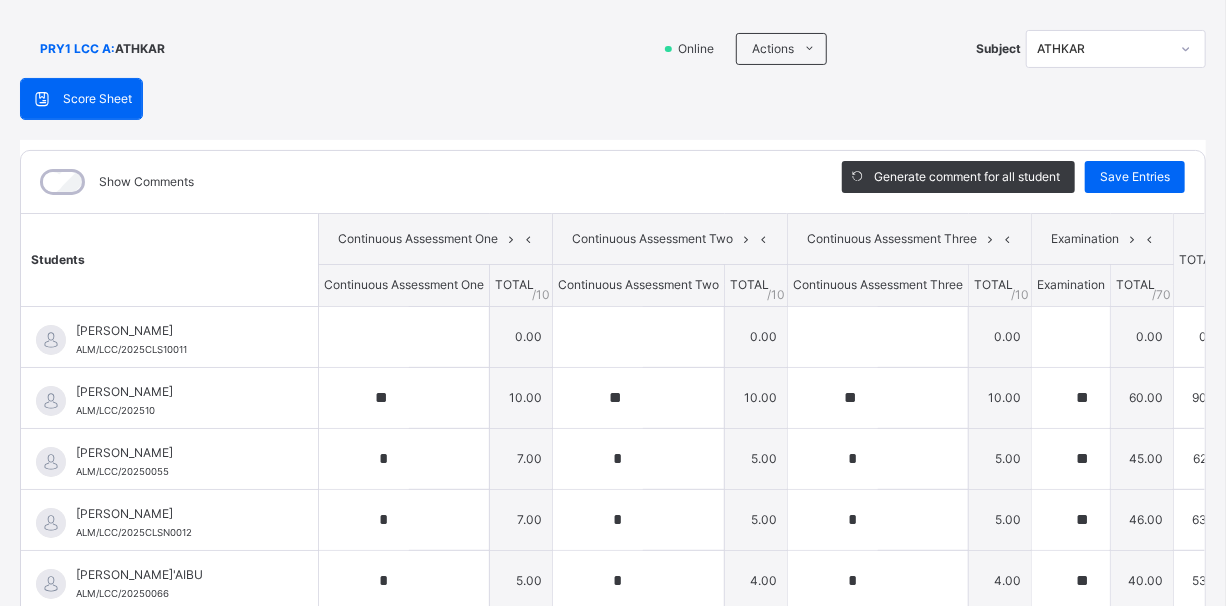 scroll, scrollTop: 54, scrollLeft: 0, axis: vertical 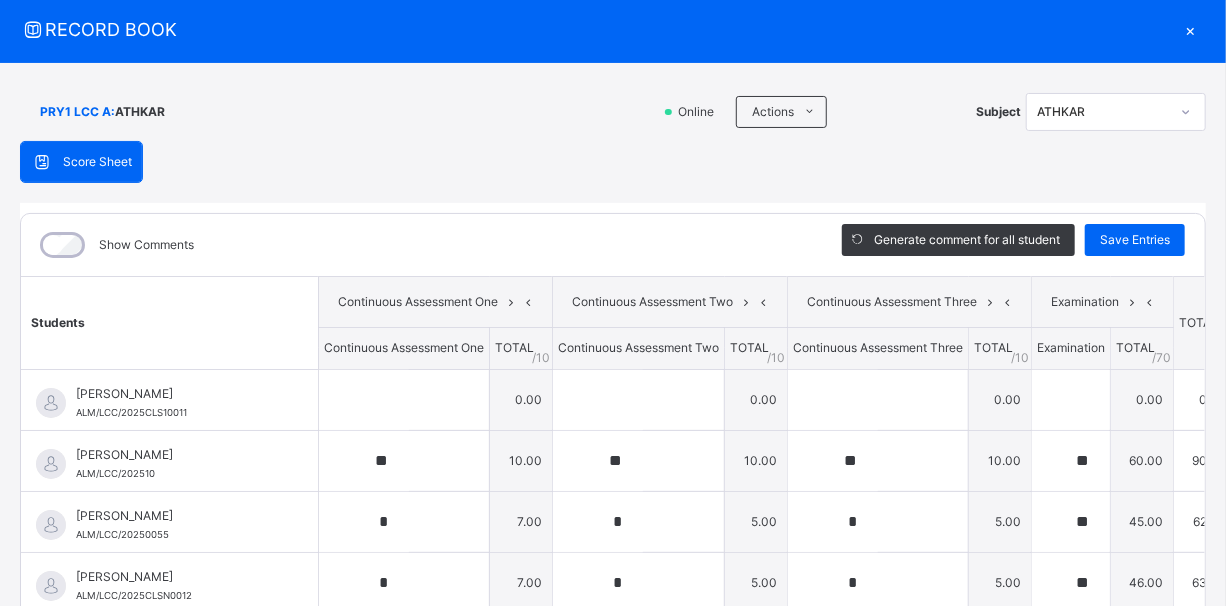 click on "×" at bounding box center [1191, 29] 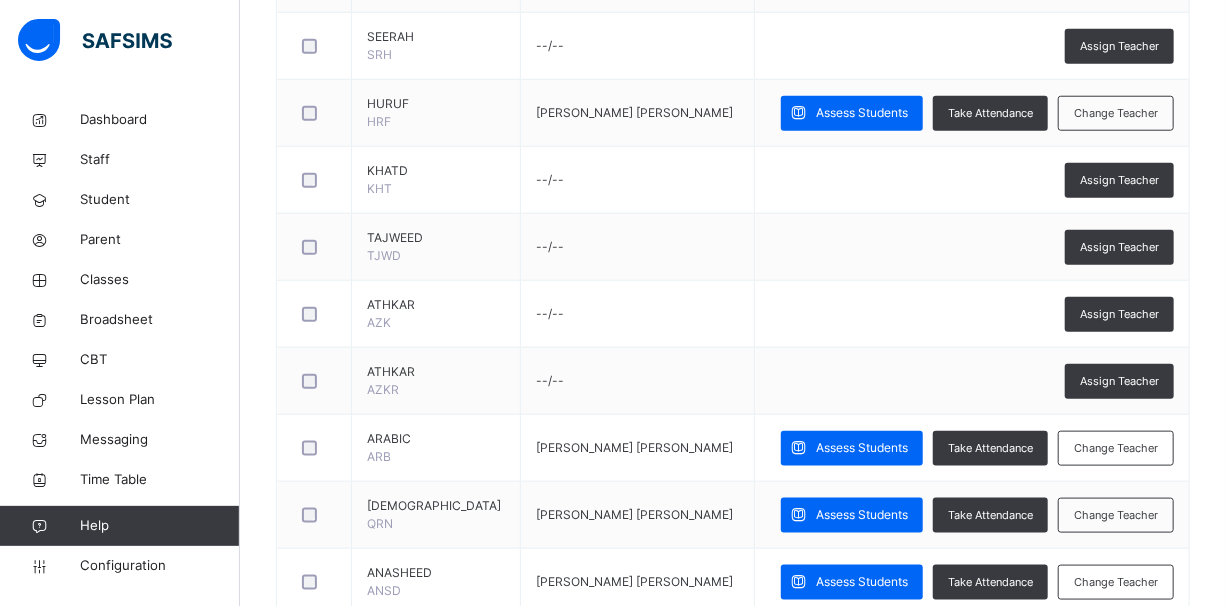 scroll, scrollTop: 844, scrollLeft: 0, axis: vertical 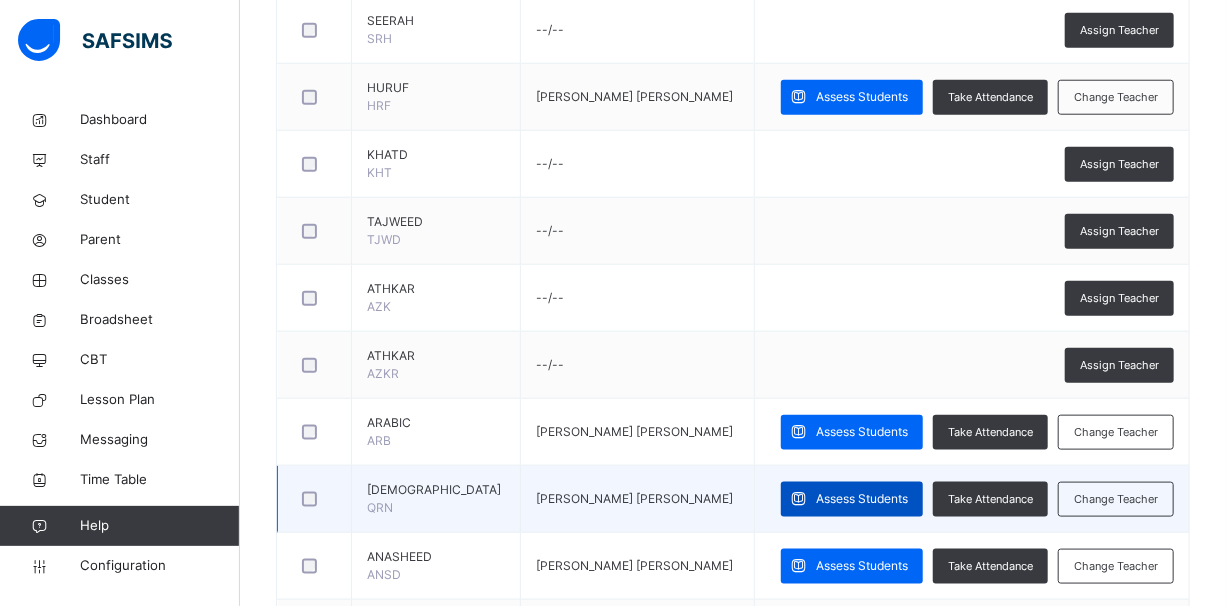 click on "Assess Students" at bounding box center (862, 499) 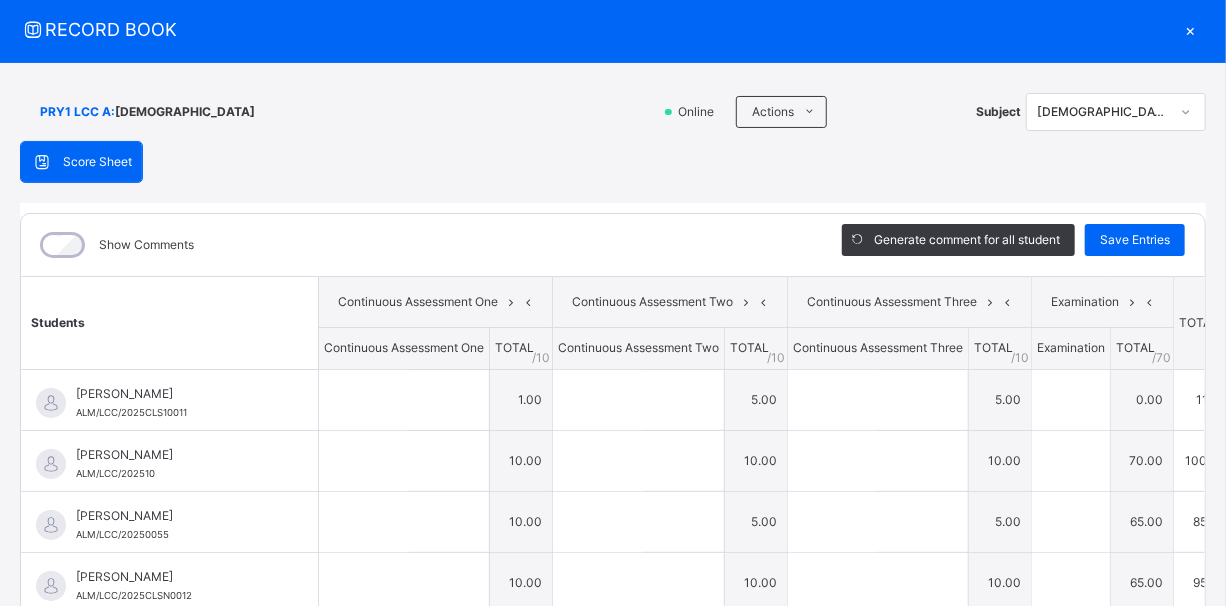 type on "*" 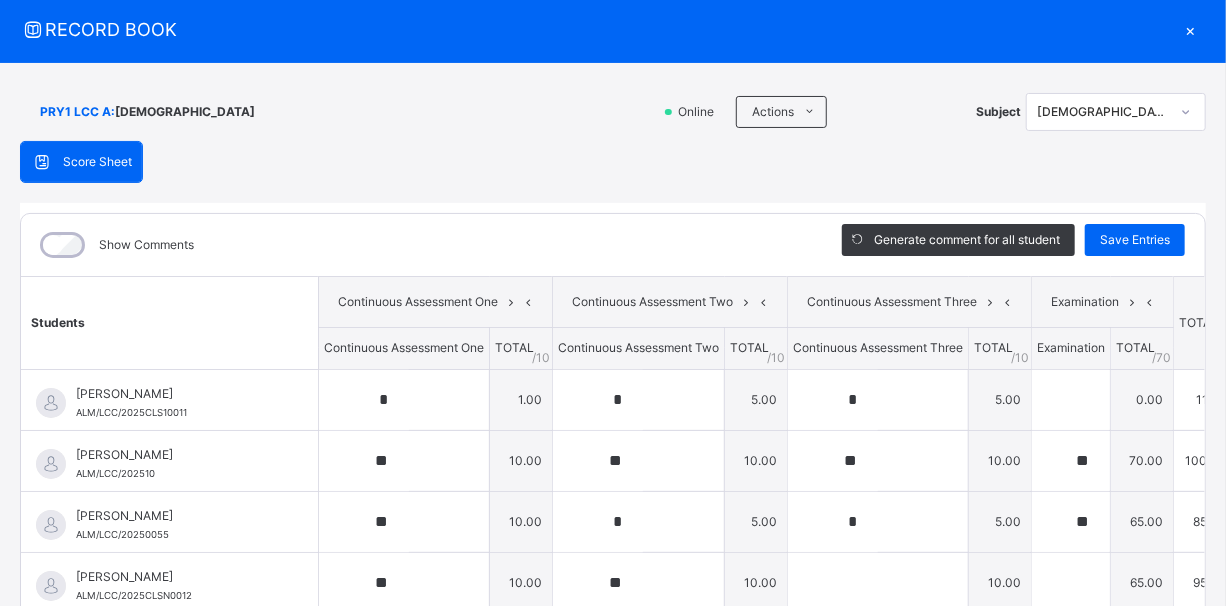 type on "**" 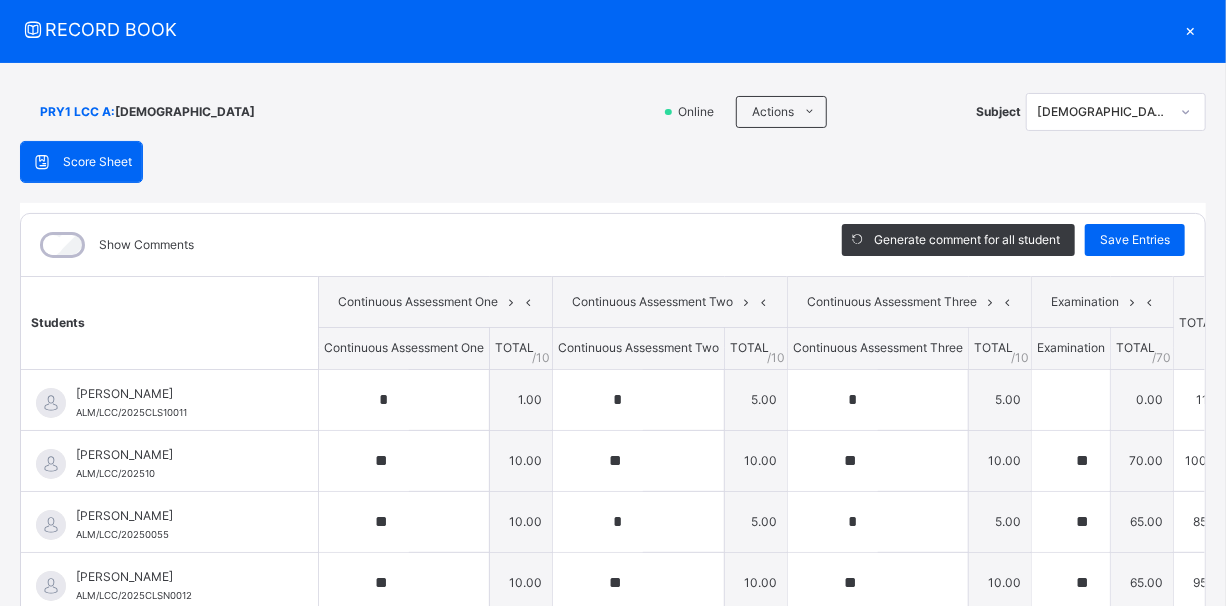 type on "**" 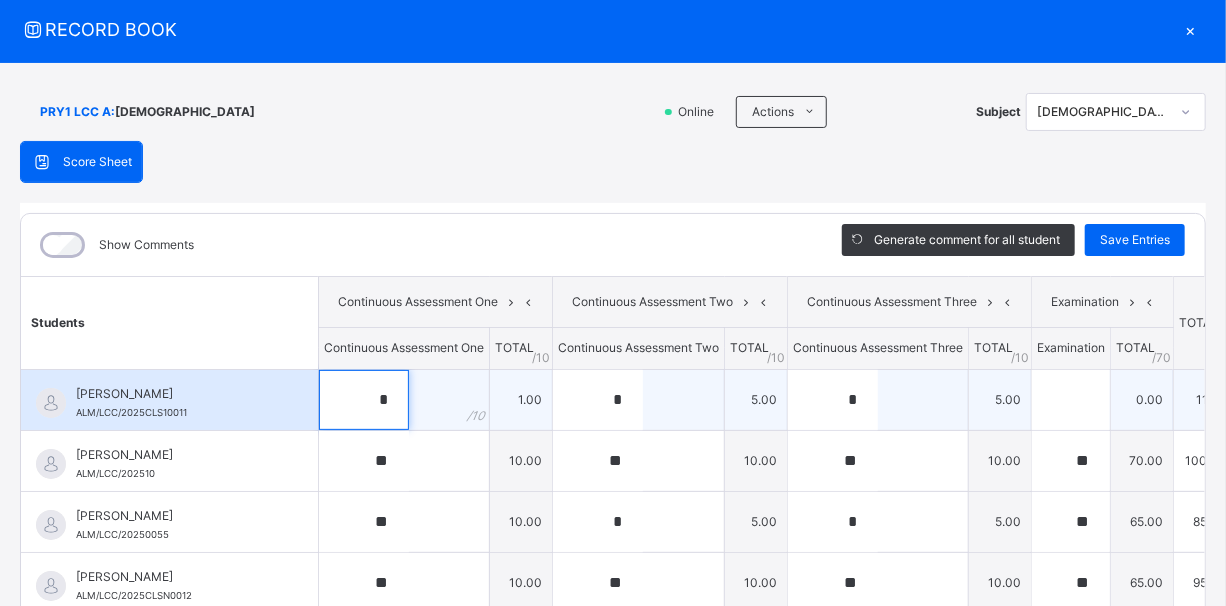 click on "*" at bounding box center (364, 400) 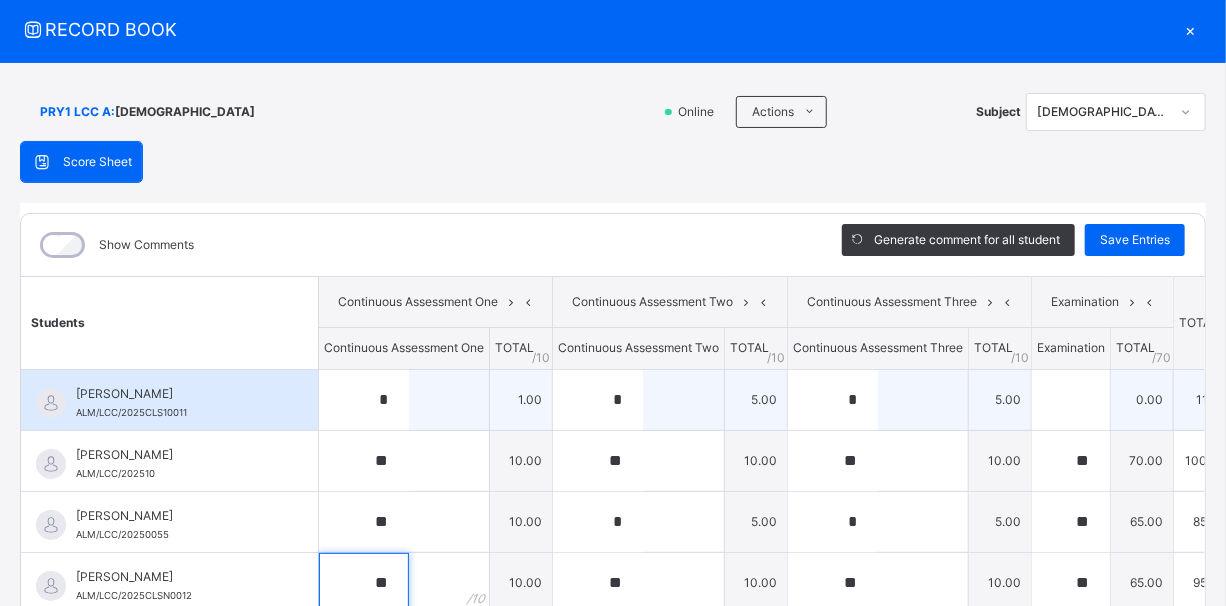 scroll, scrollTop: 74, scrollLeft: 0, axis: vertical 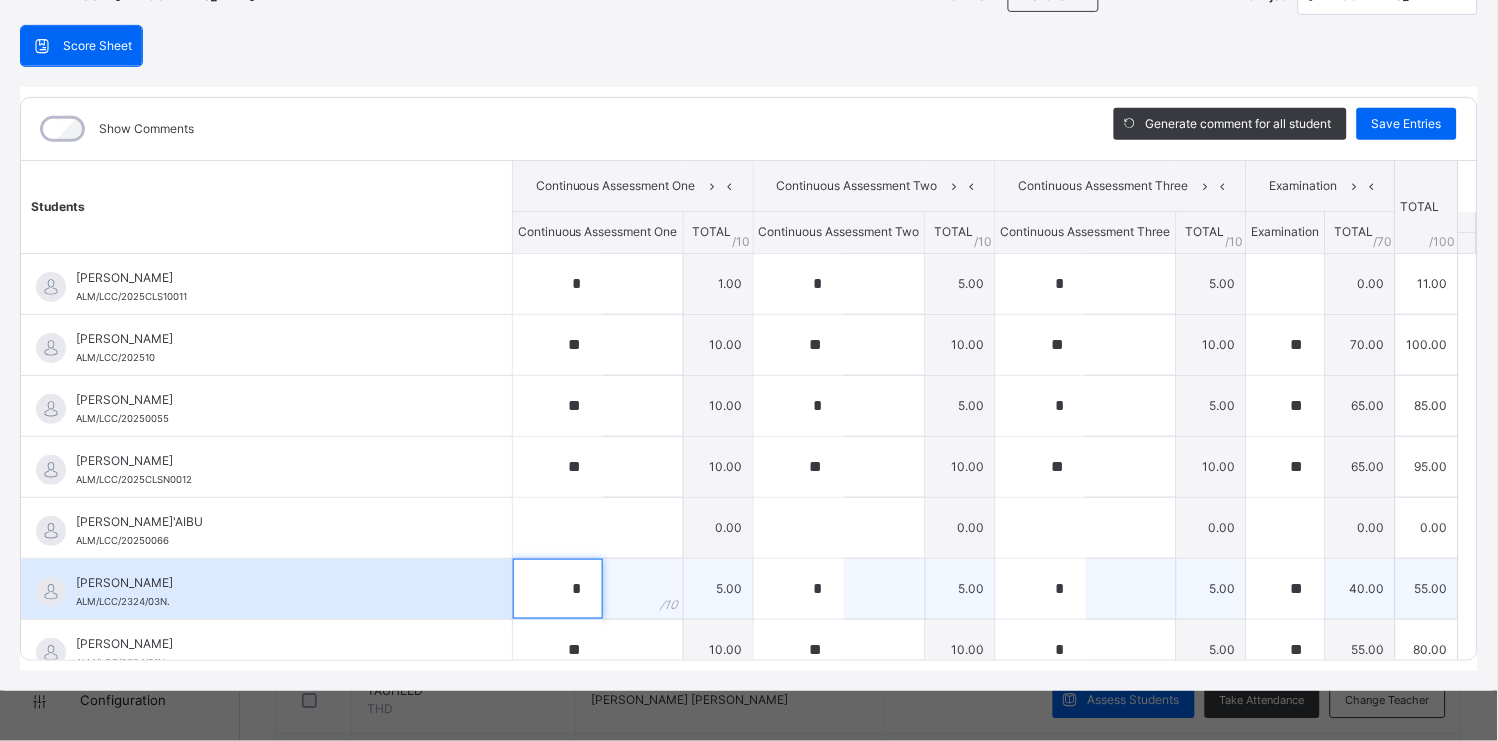 click on "*" at bounding box center (558, 589) 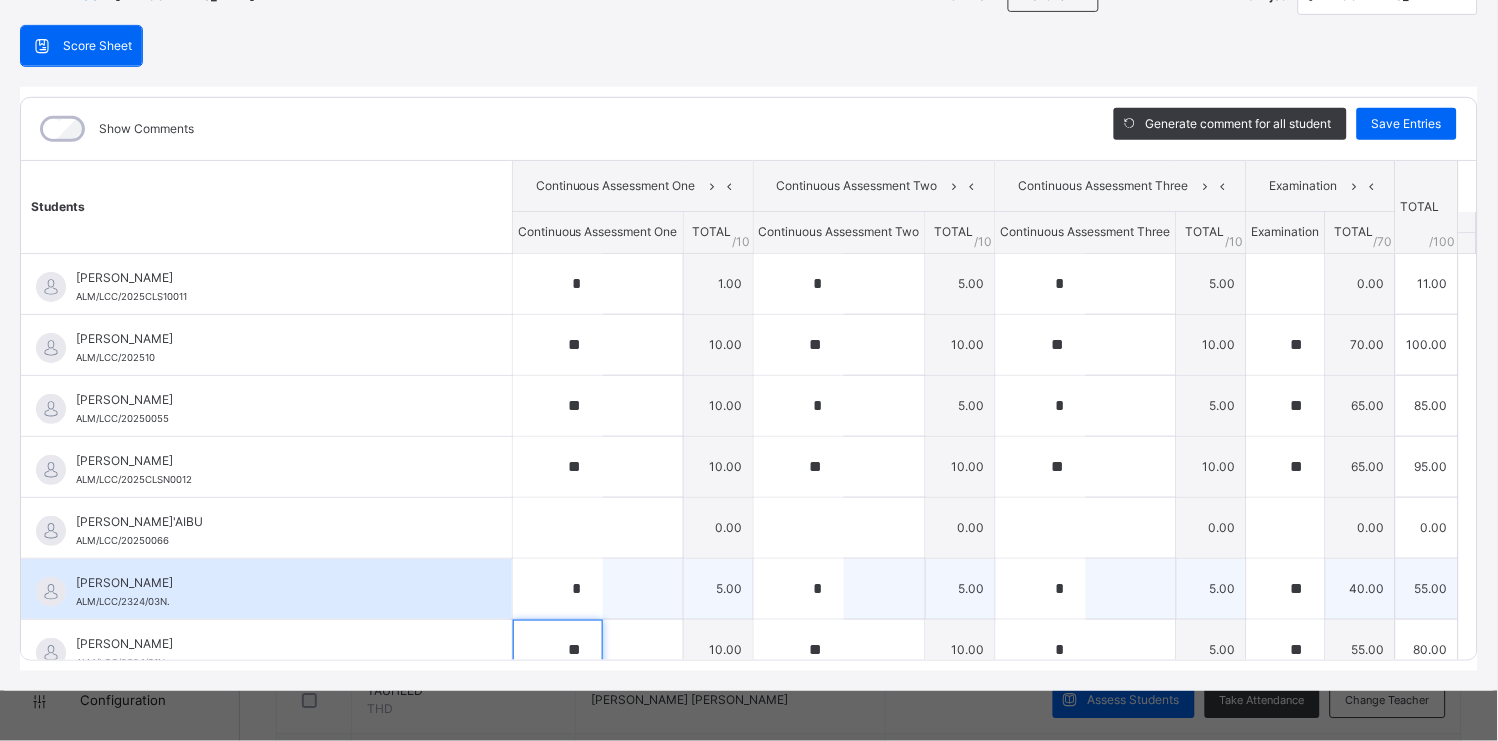 scroll, scrollTop: 21, scrollLeft: 0, axis: vertical 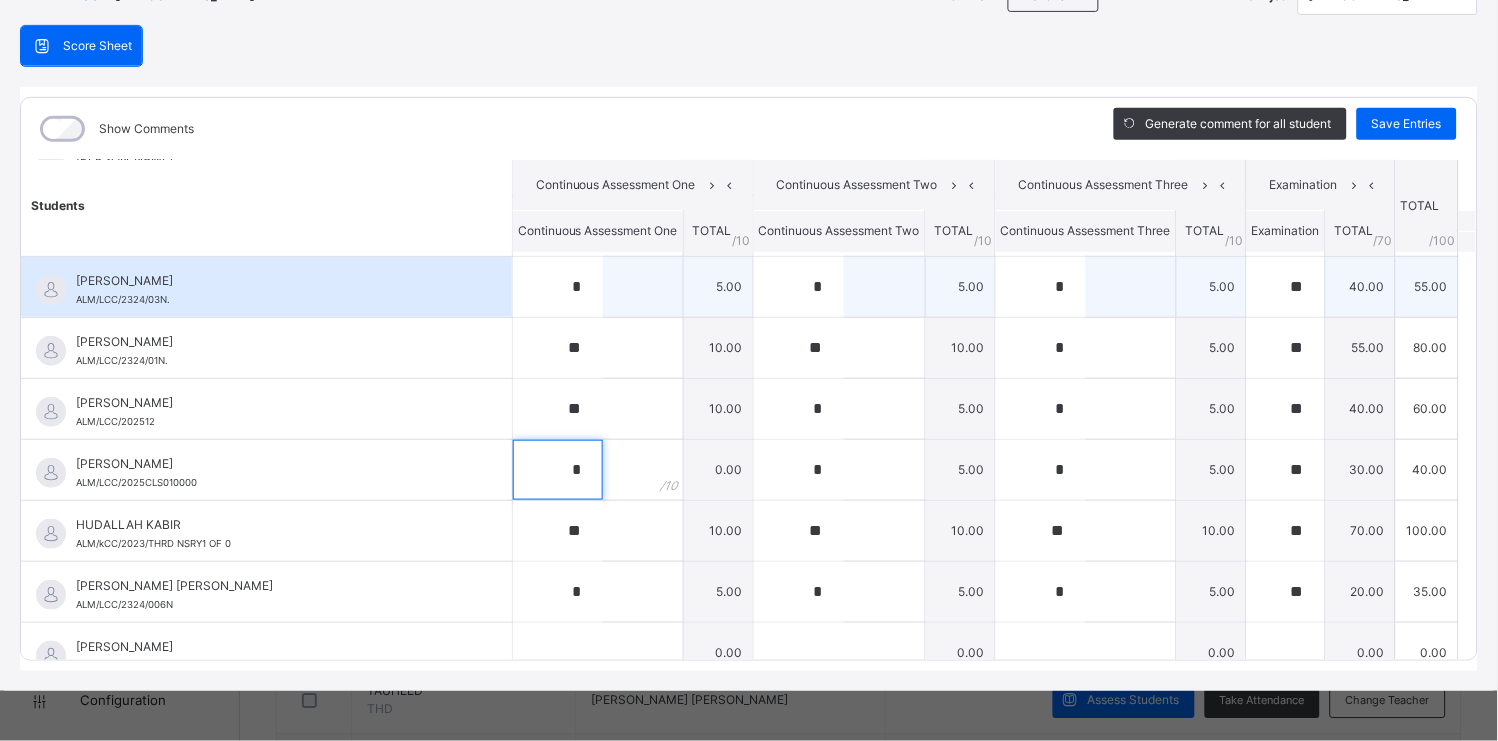 type on "*" 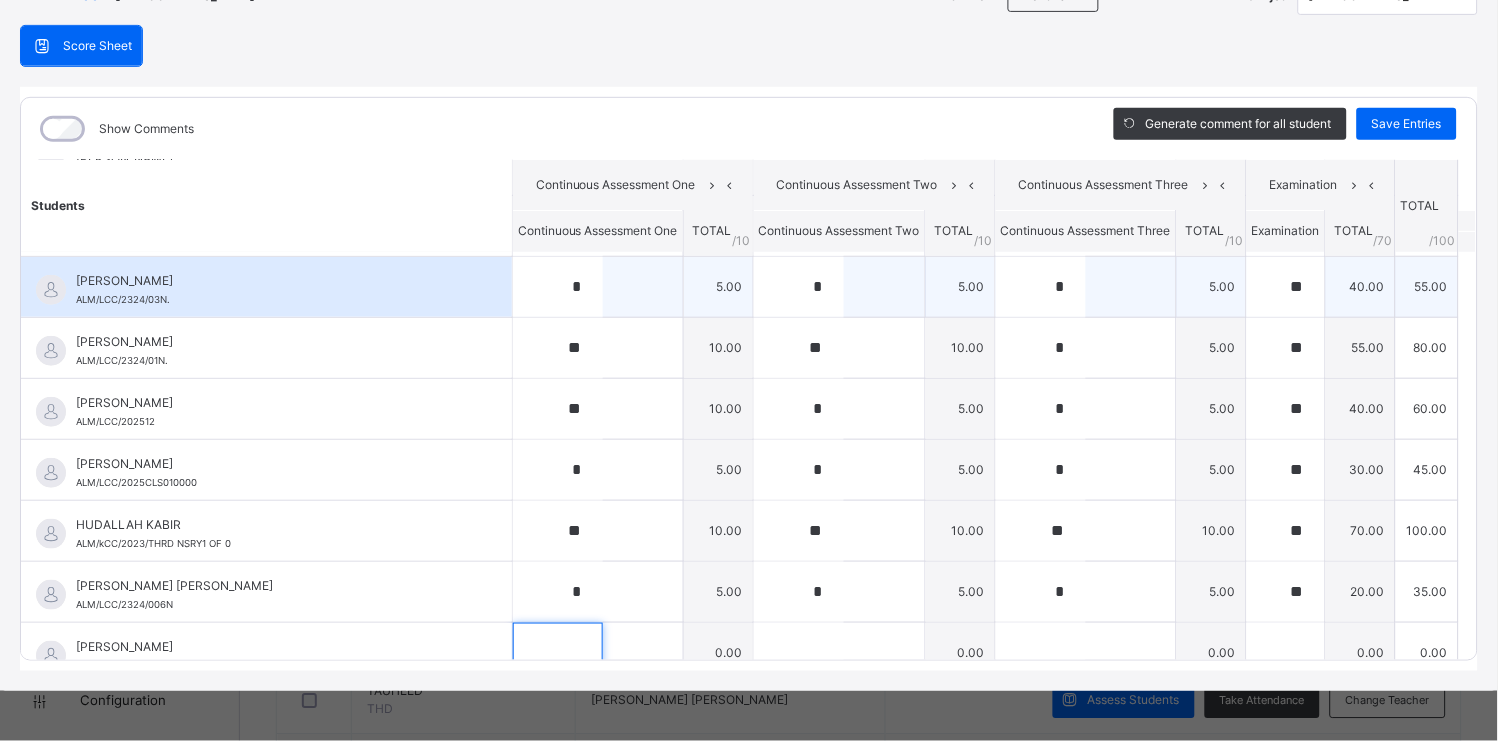 scroll, scrollTop: 326, scrollLeft: 0, axis: vertical 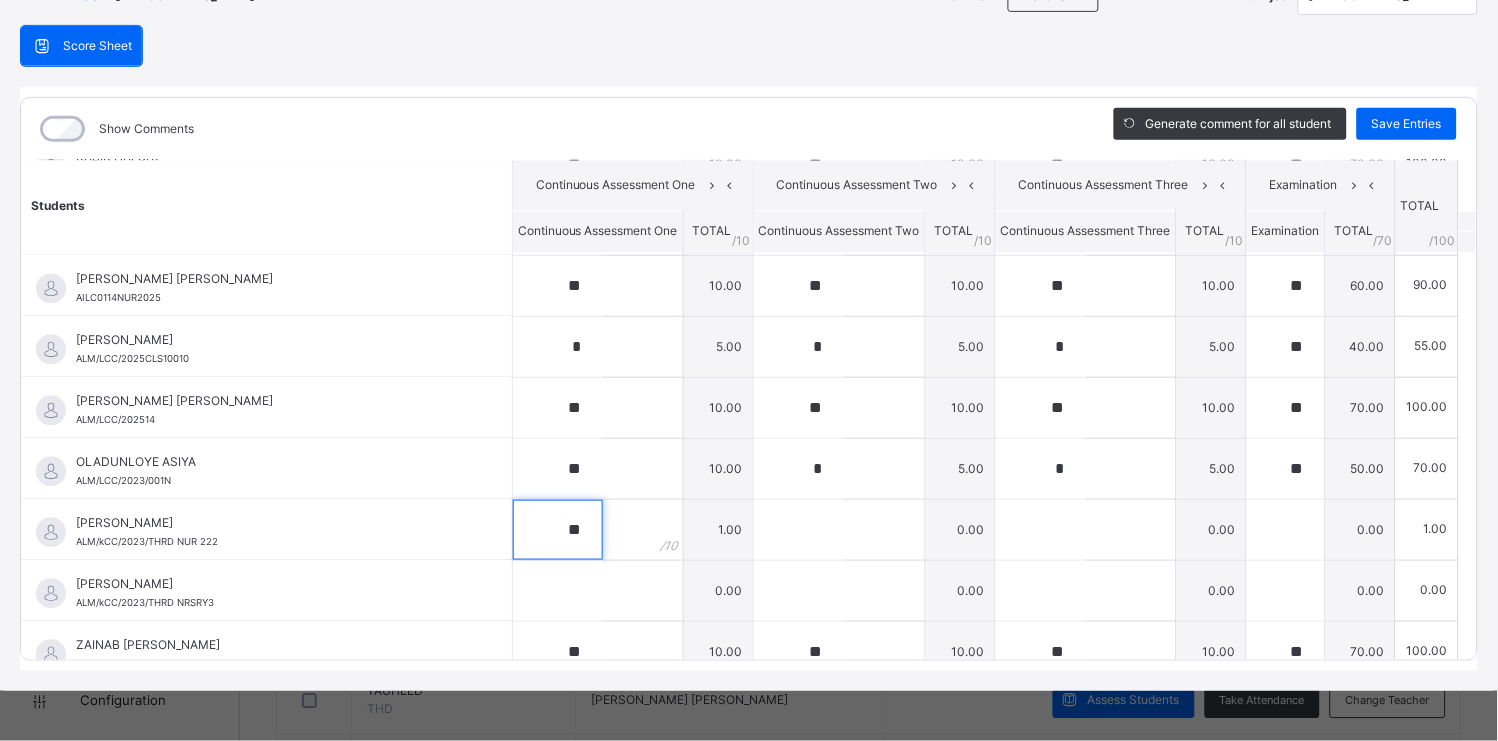 type 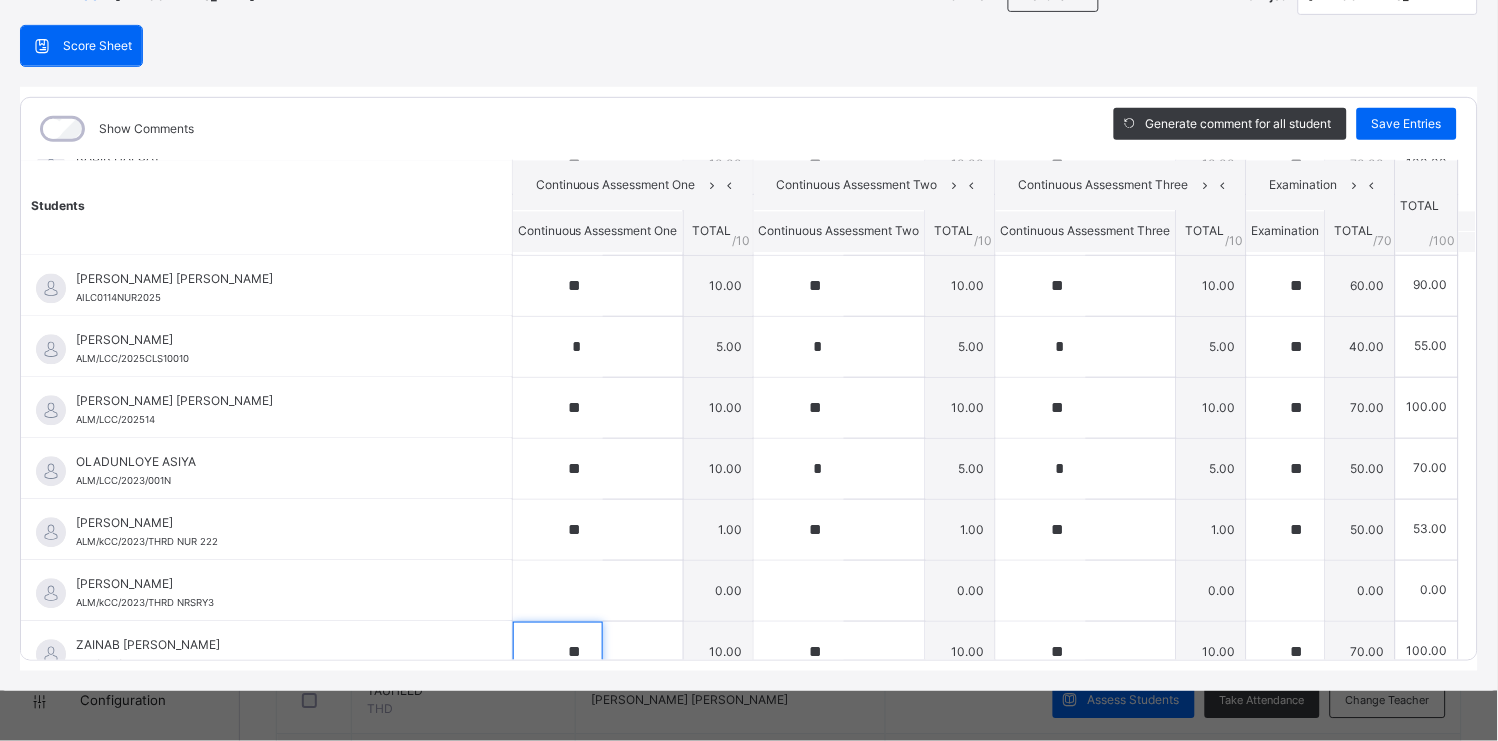 scroll, scrollTop: 937, scrollLeft: 0, axis: vertical 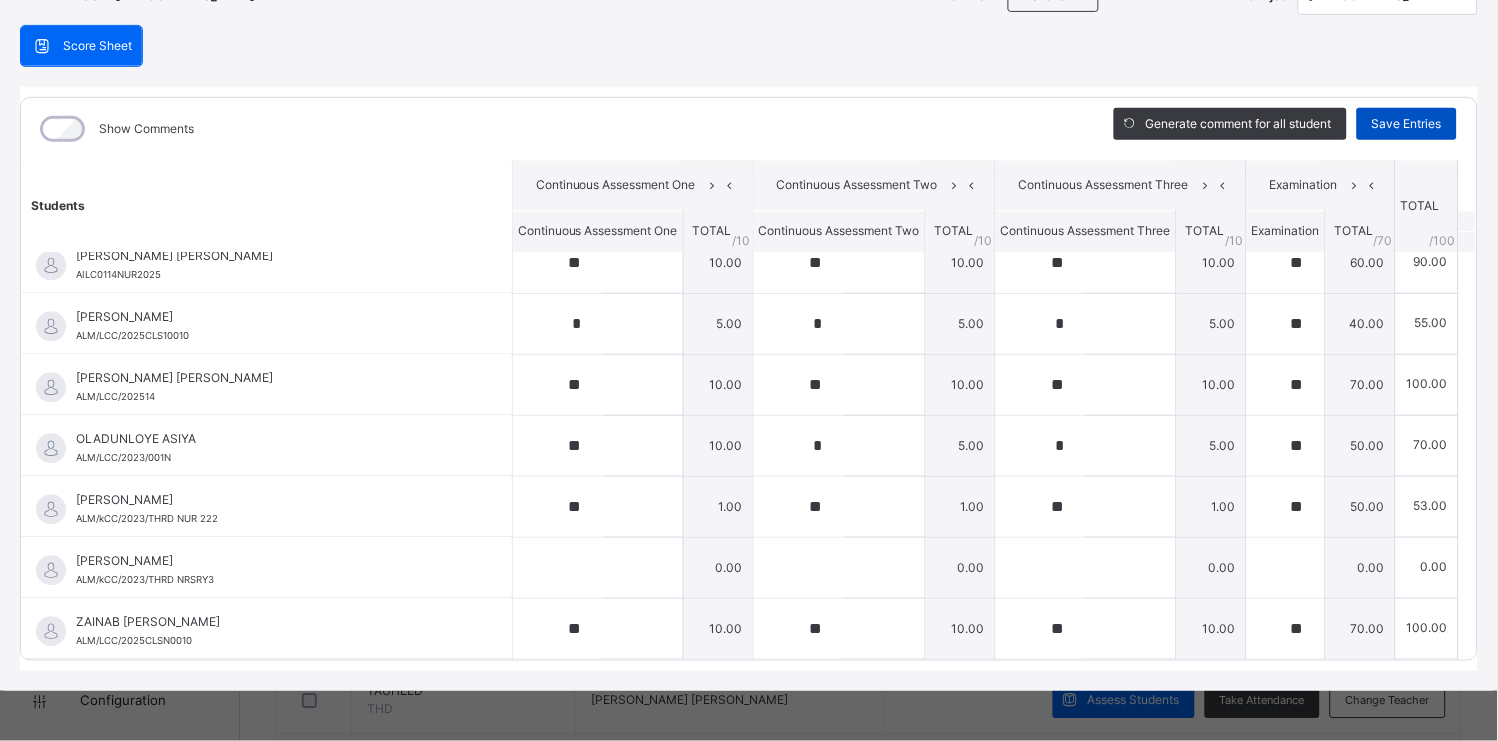 click on "Save Entries" at bounding box center [1407, 124] 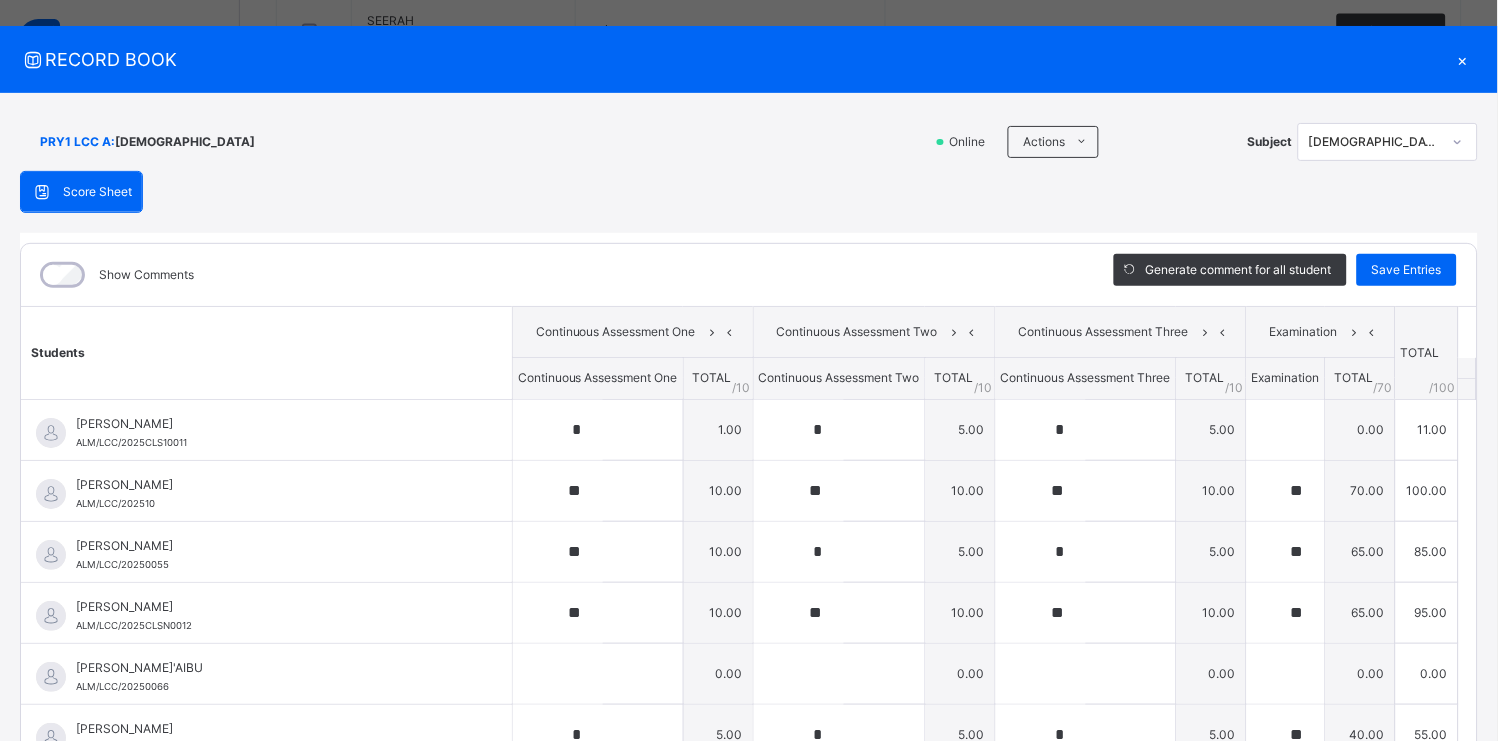 scroll, scrollTop: 22, scrollLeft: 0, axis: vertical 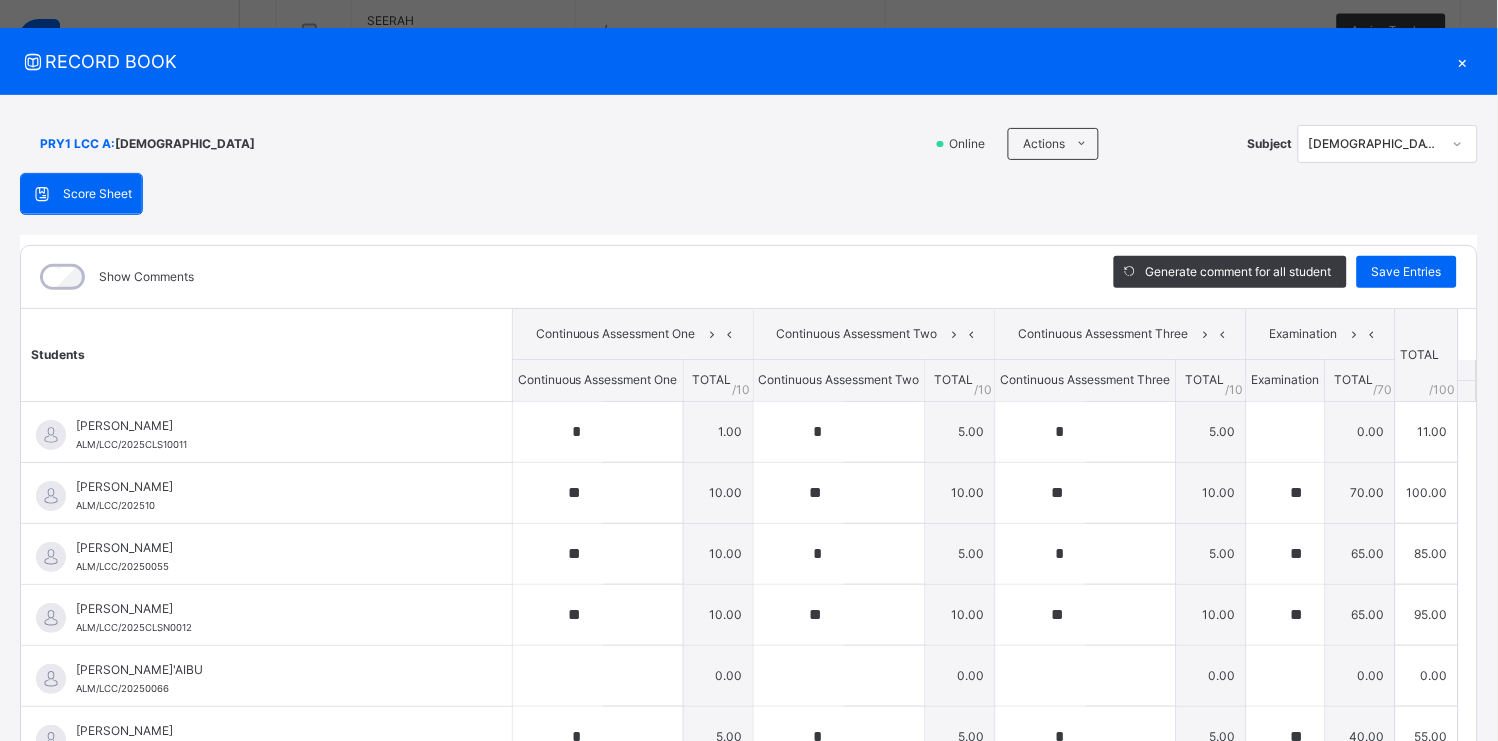 click on "×" at bounding box center [1463, 61] 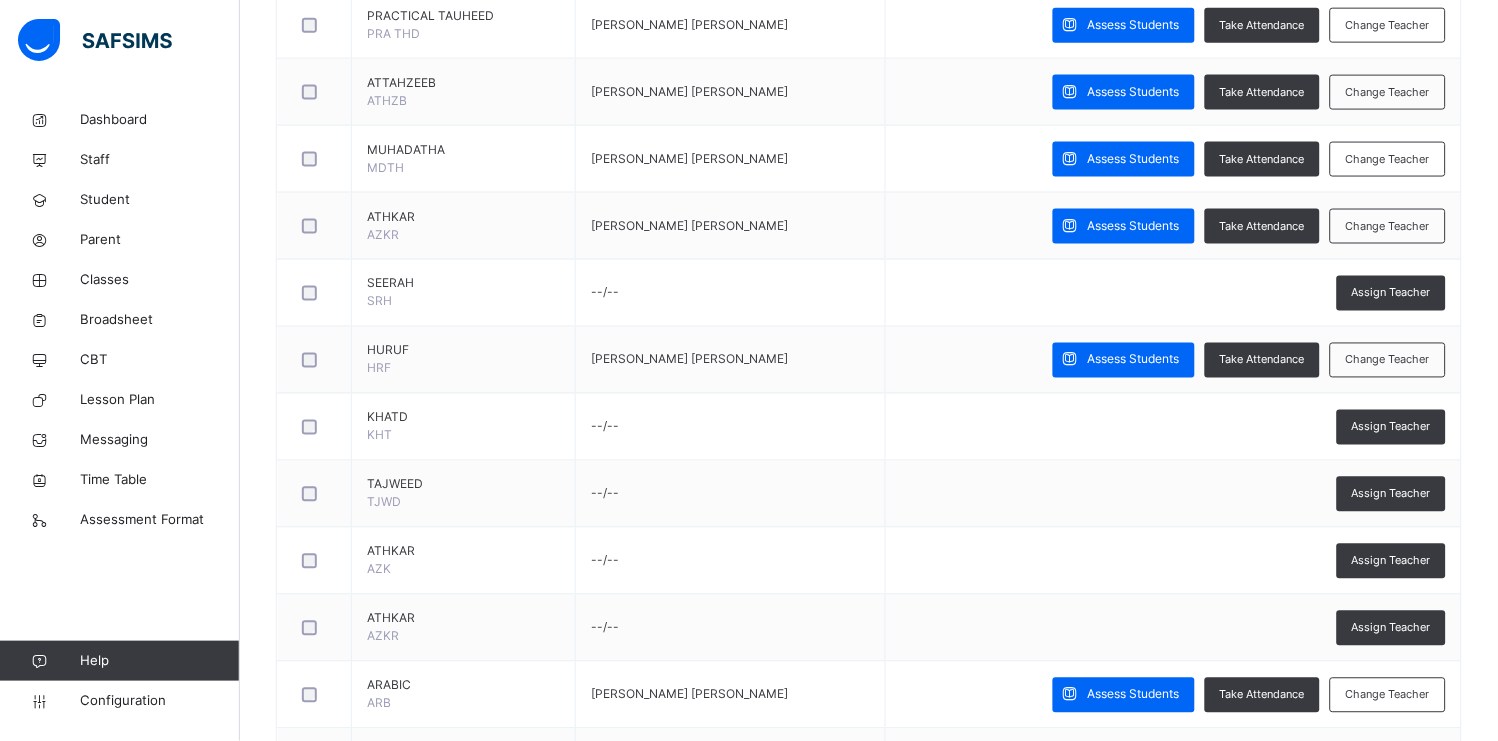 scroll, scrollTop: 570, scrollLeft: 0, axis: vertical 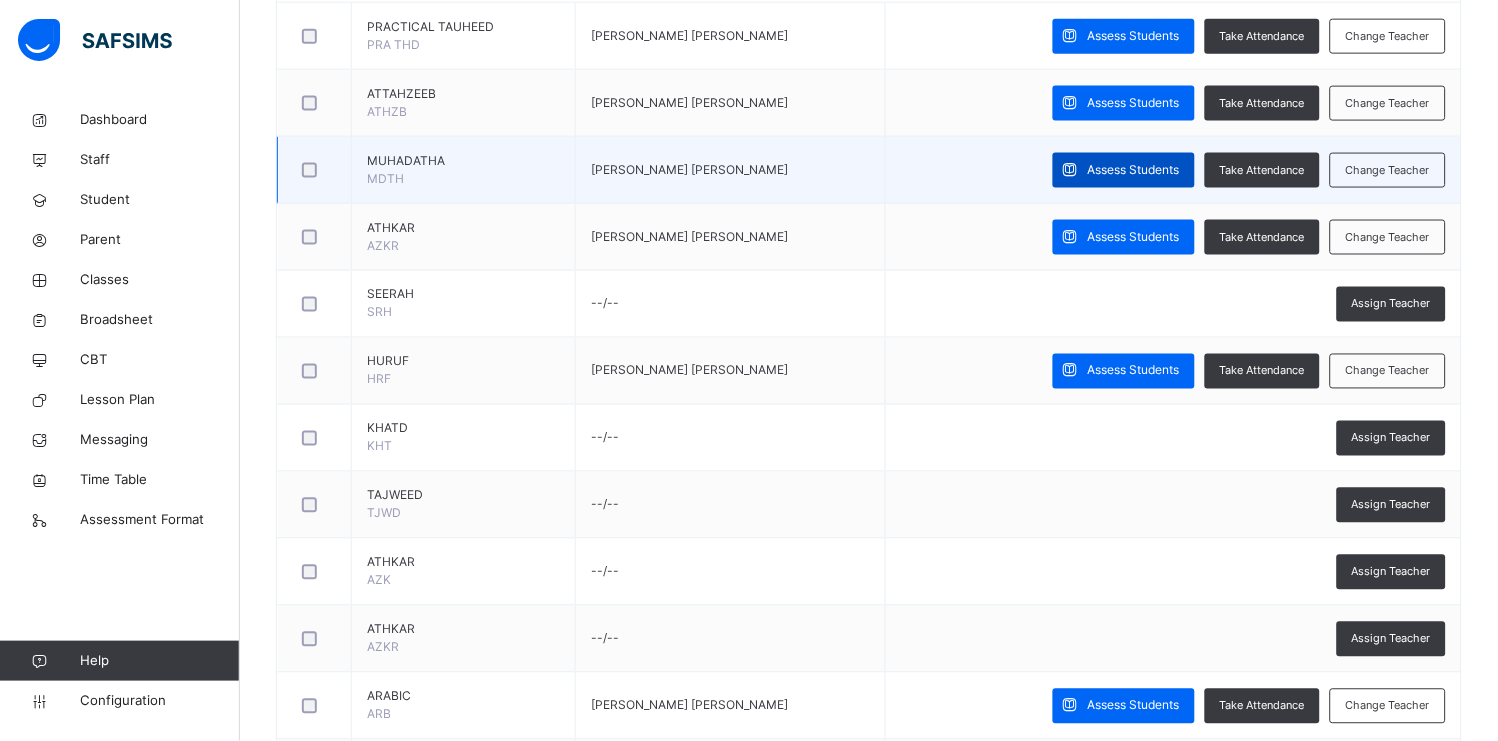 click on "Assess Students" at bounding box center [1134, 170] 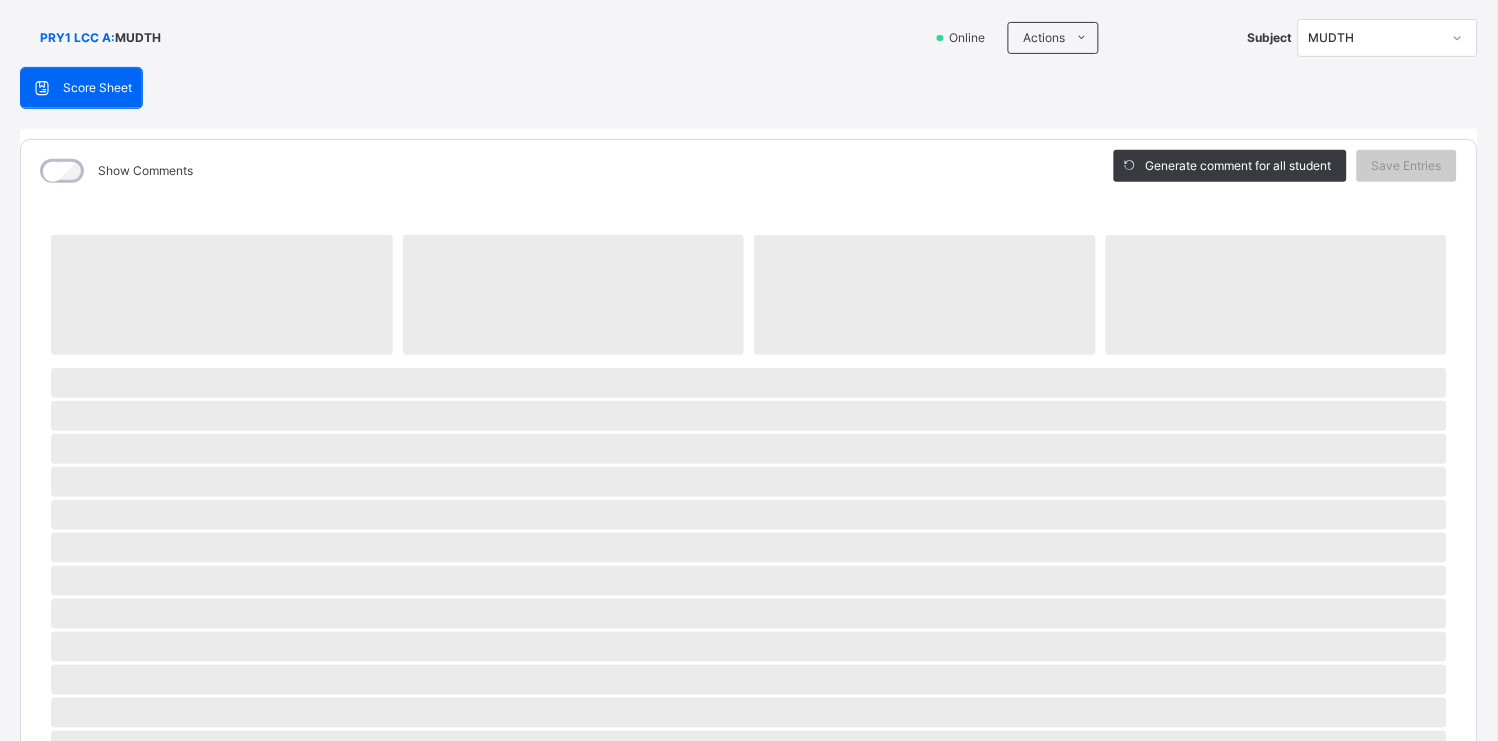 scroll, scrollTop: 134, scrollLeft: 0, axis: vertical 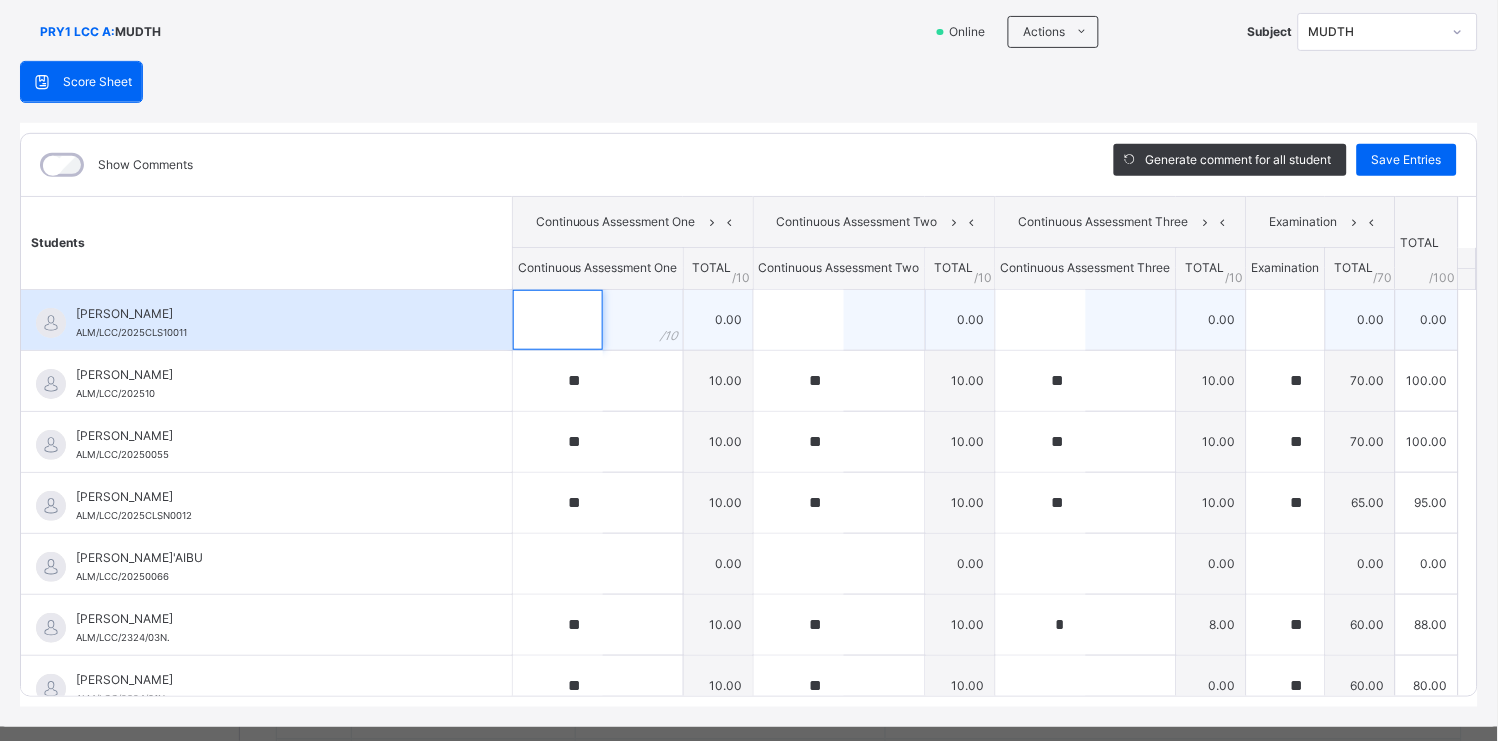 click at bounding box center (558, 320) 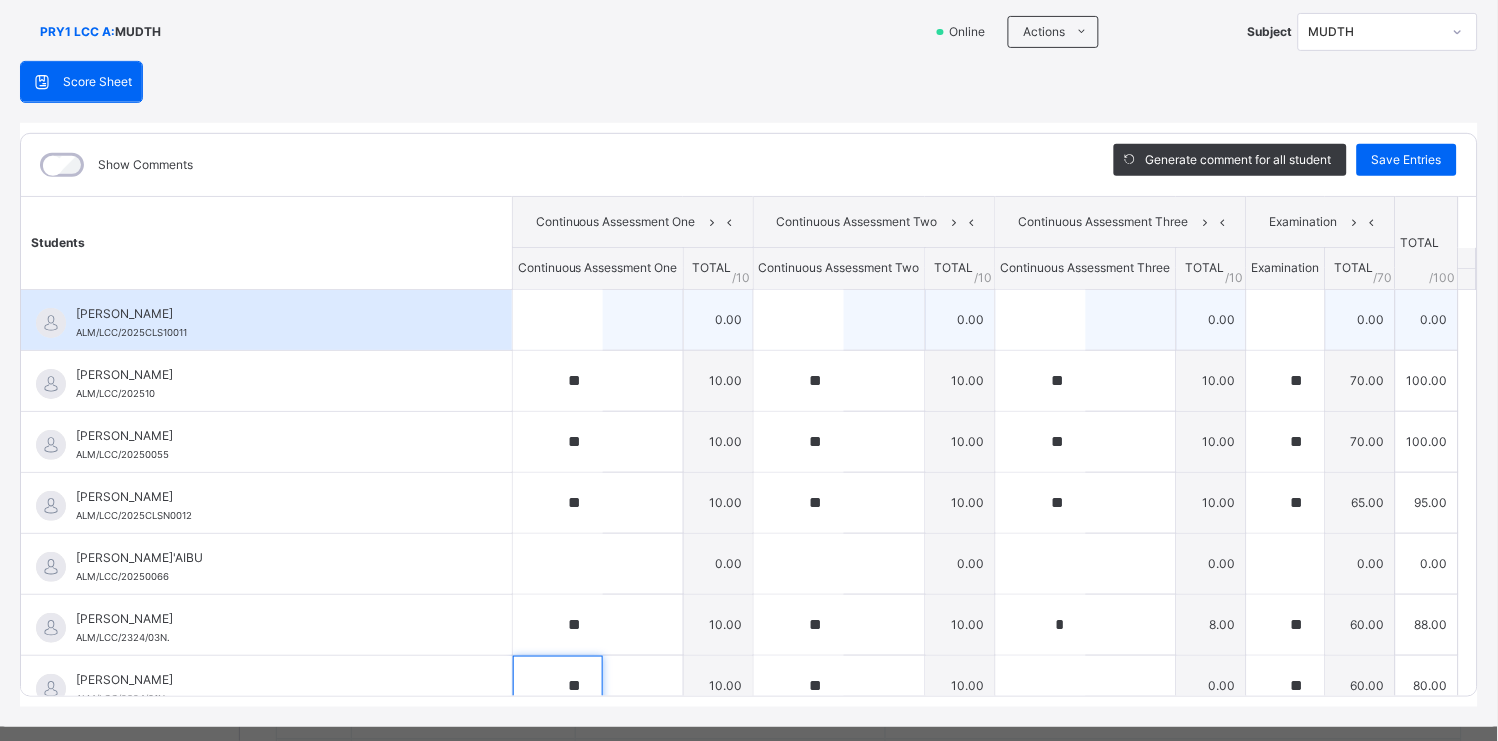scroll, scrollTop: 21, scrollLeft: 0, axis: vertical 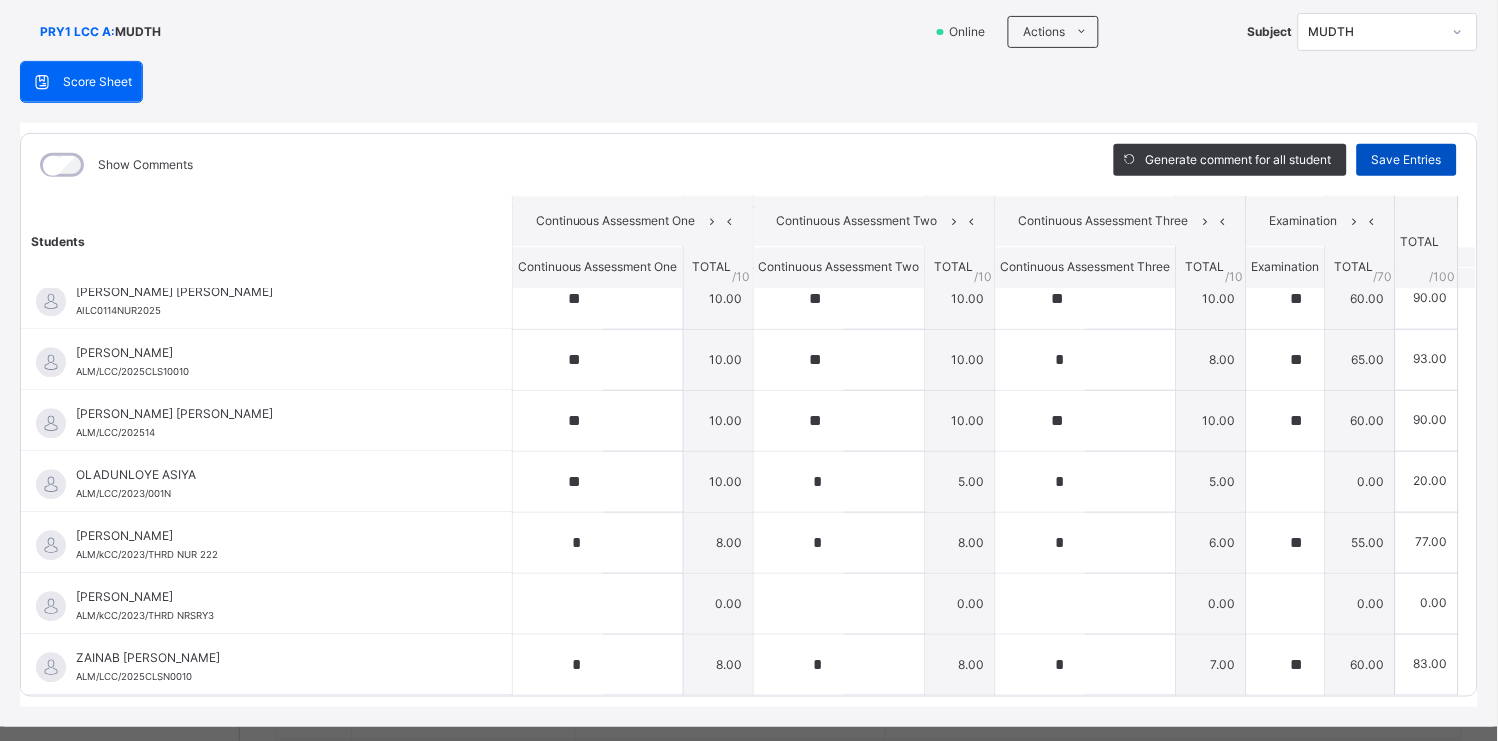 click on "Save Entries" at bounding box center (1407, 160) 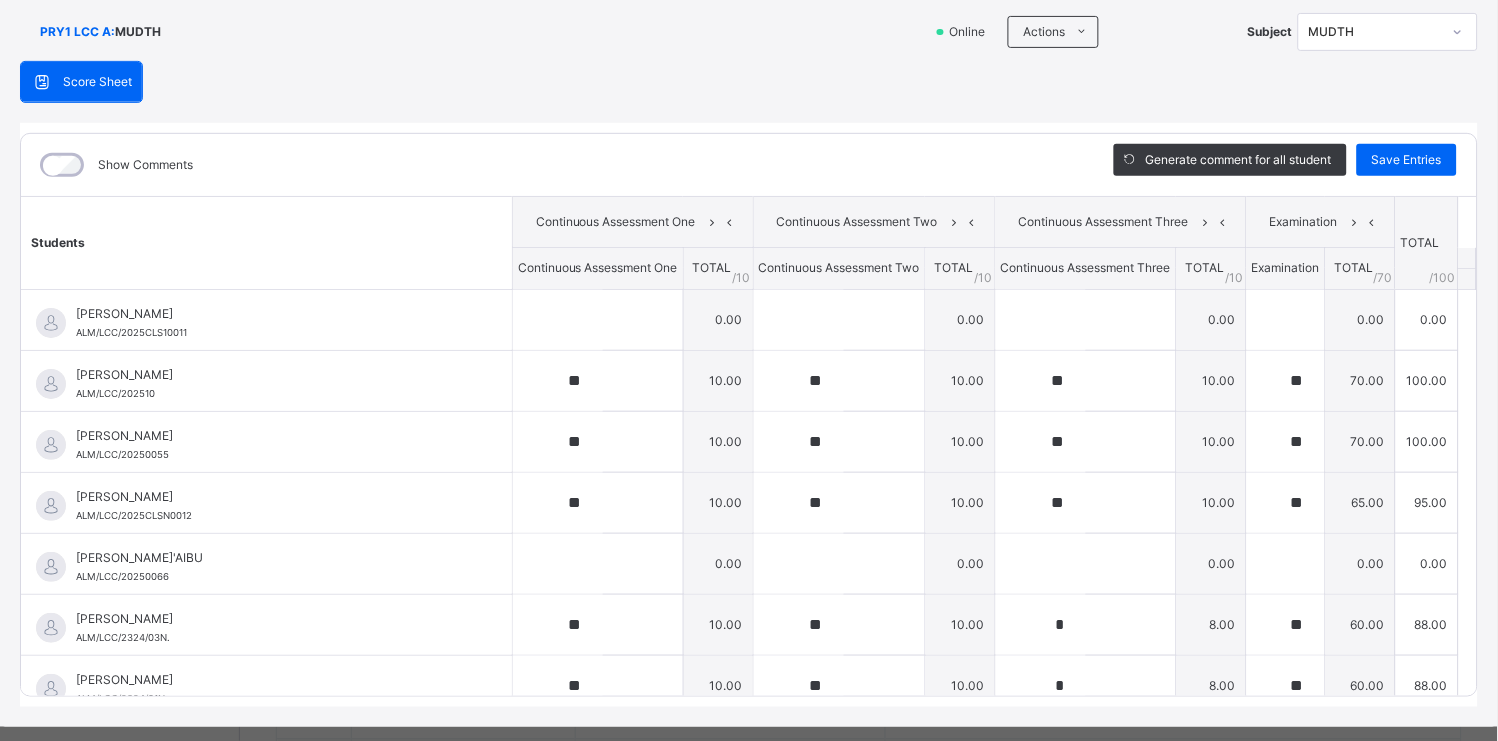 scroll, scrollTop: 11, scrollLeft: 0, axis: vertical 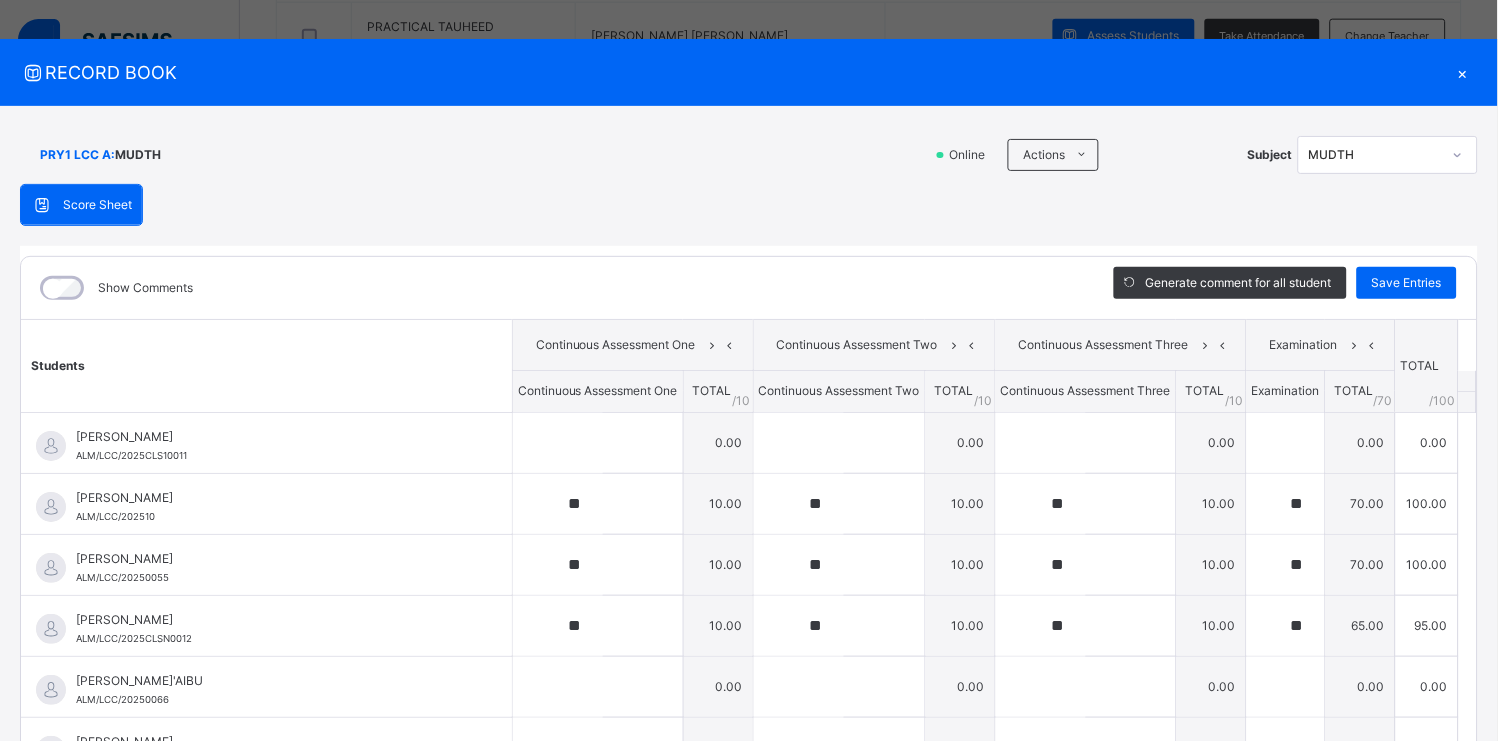 click on "×" at bounding box center [1463, 72] 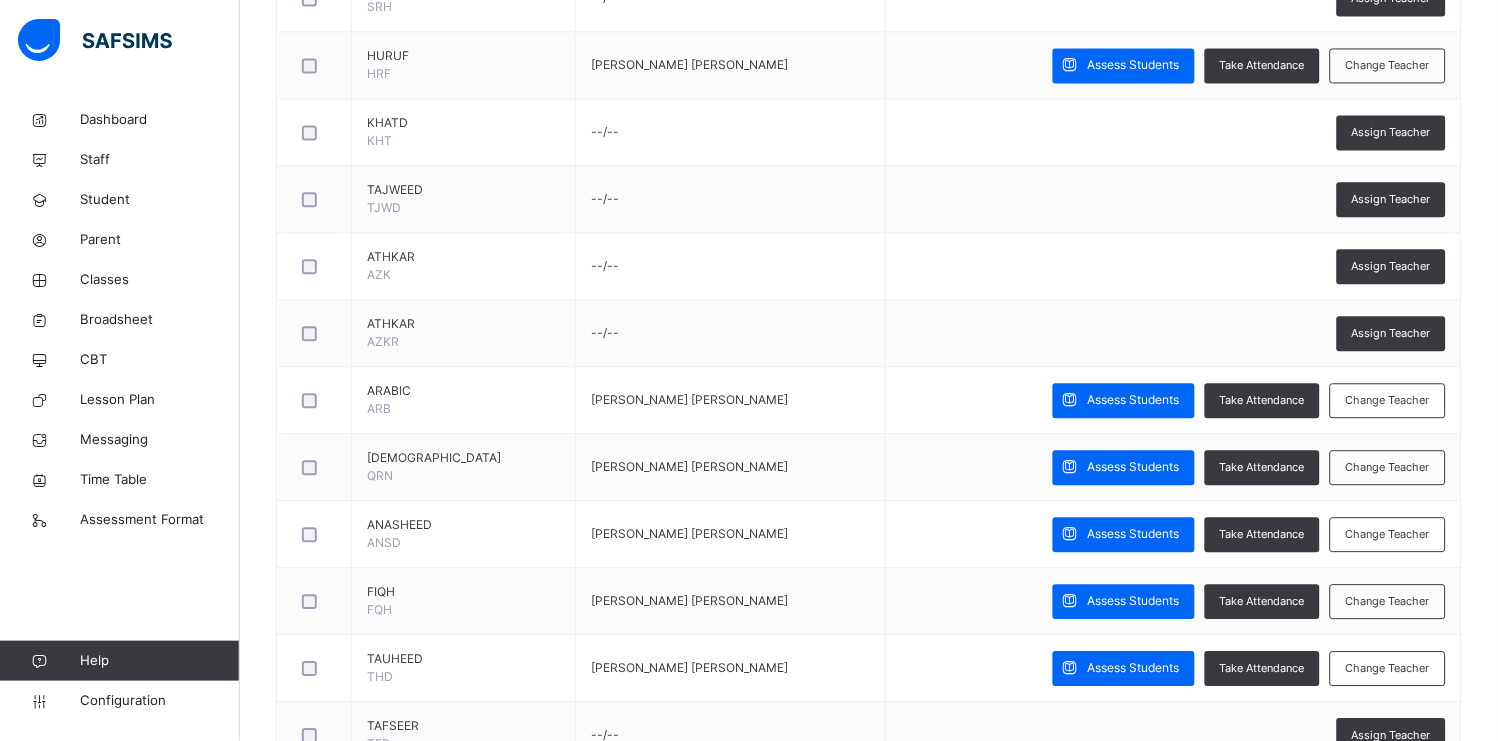 scroll, scrollTop: 1023, scrollLeft: 0, axis: vertical 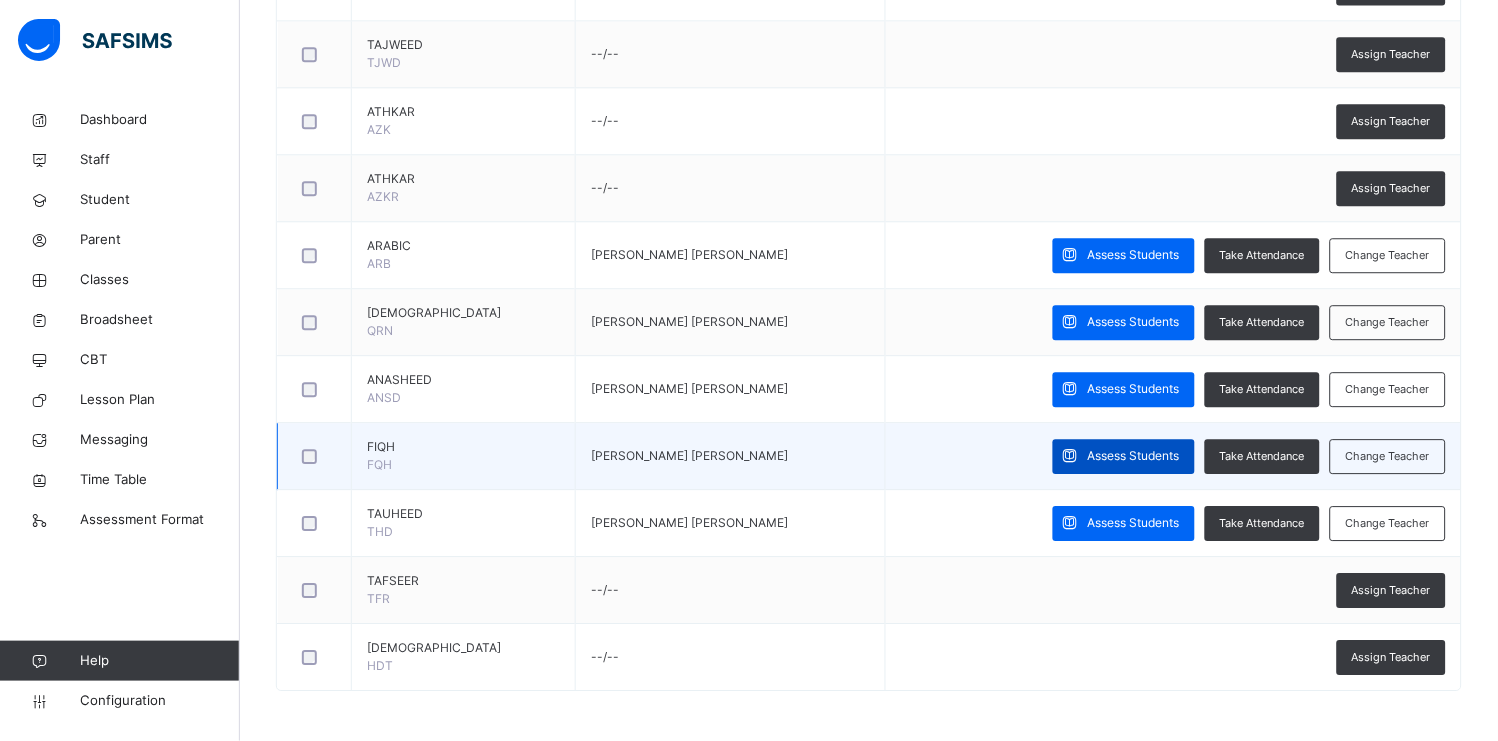 click on "Assess Students" at bounding box center [1134, 456] 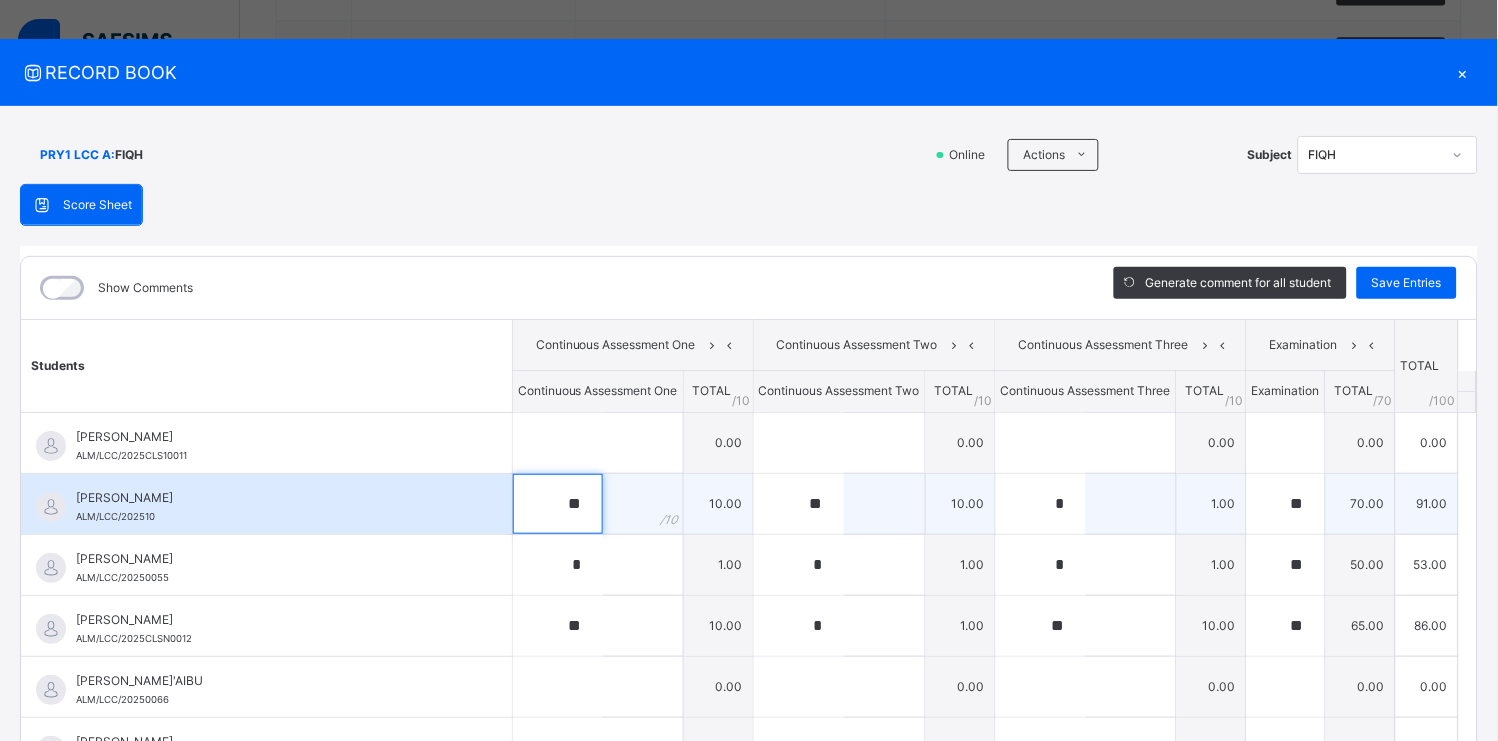 click on "**" at bounding box center [558, 504] 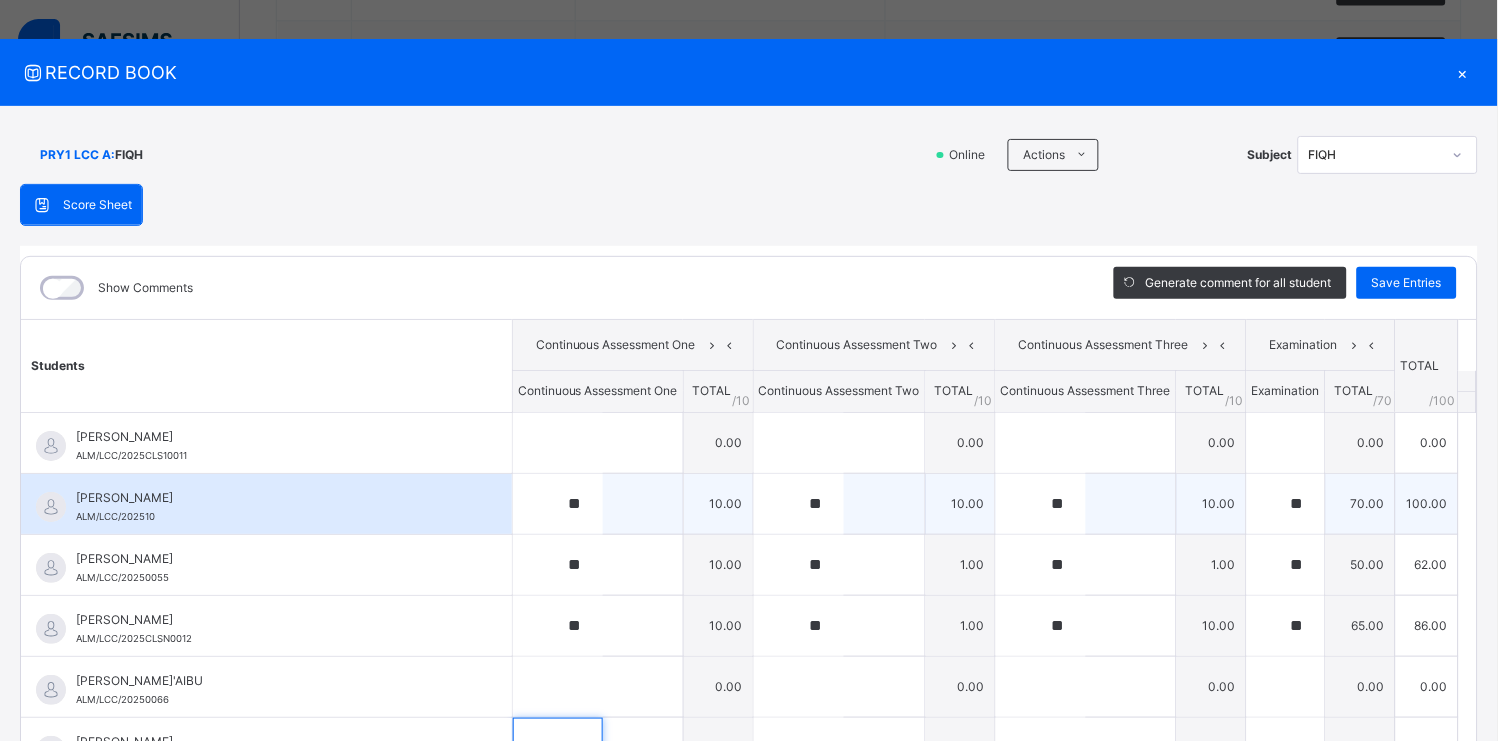 scroll, scrollTop: 48, scrollLeft: 0, axis: vertical 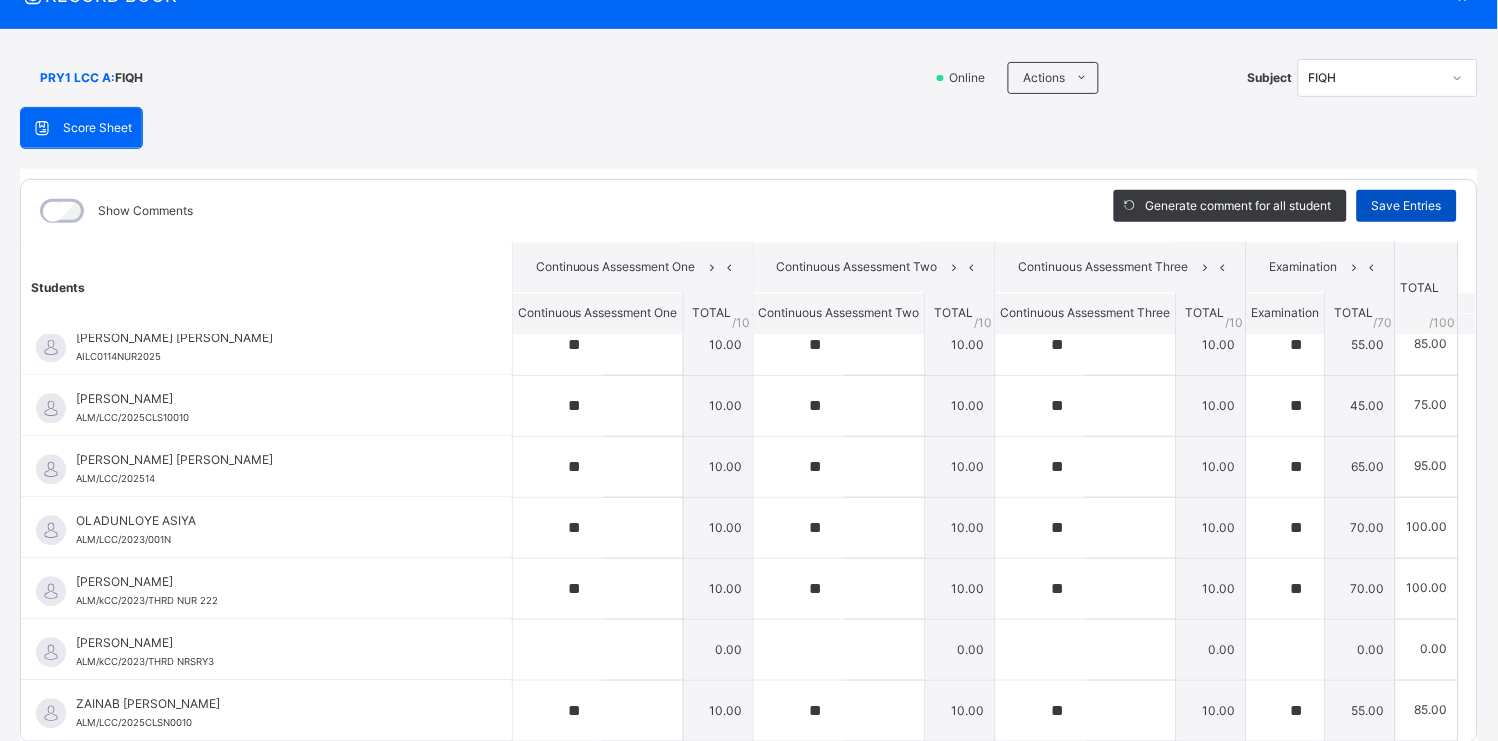 click on "Save Entries" at bounding box center (1407, 206) 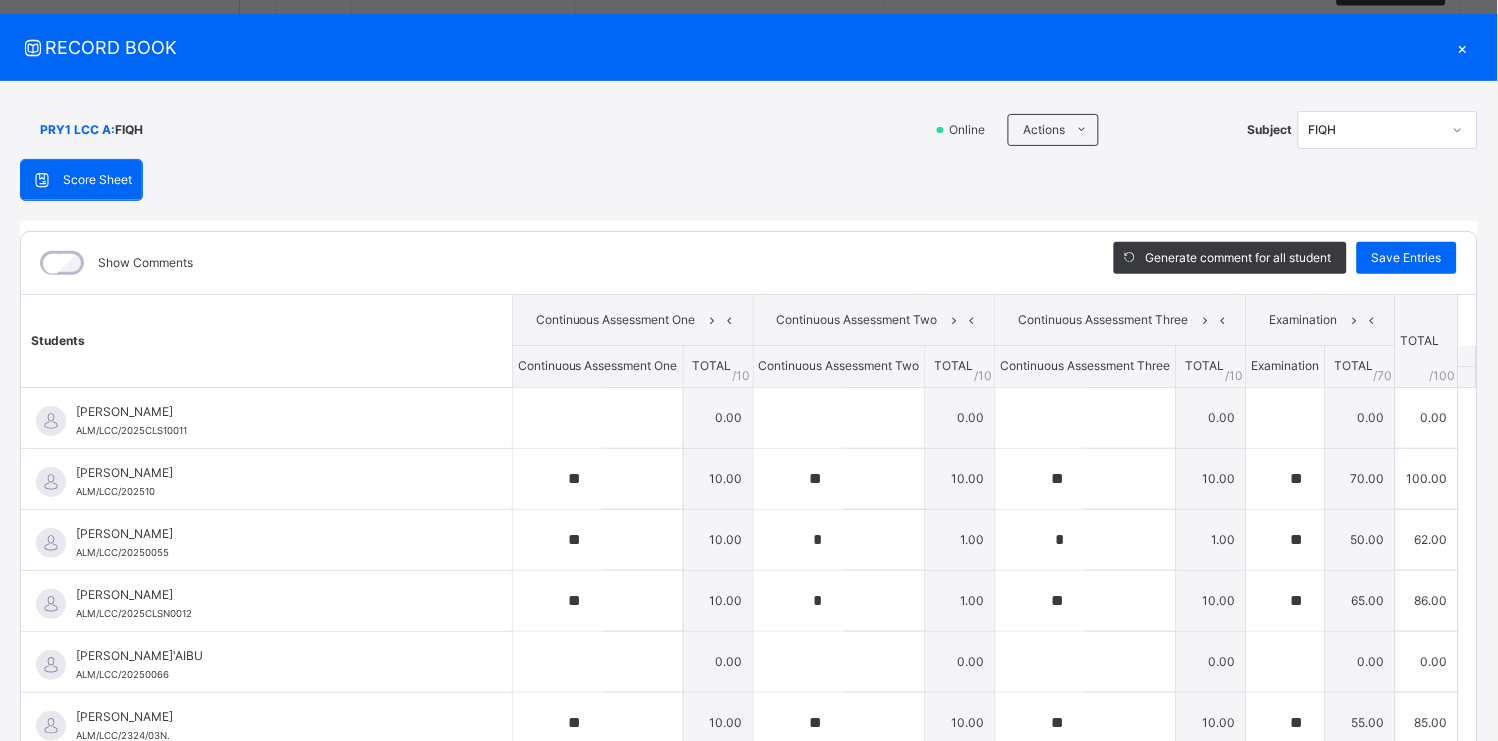 scroll, scrollTop: 24, scrollLeft: 0, axis: vertical 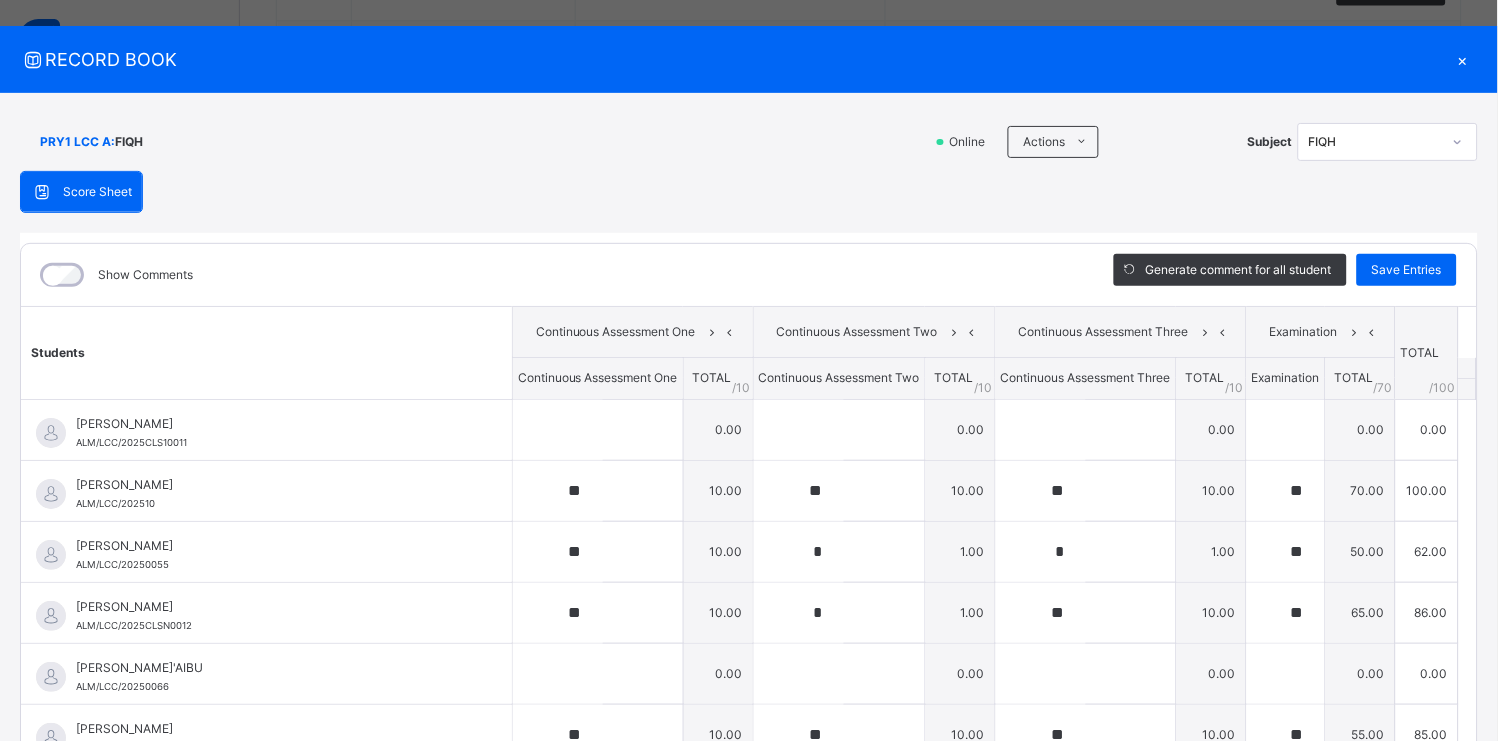 click on "×" at bounding box center [1463, 59] 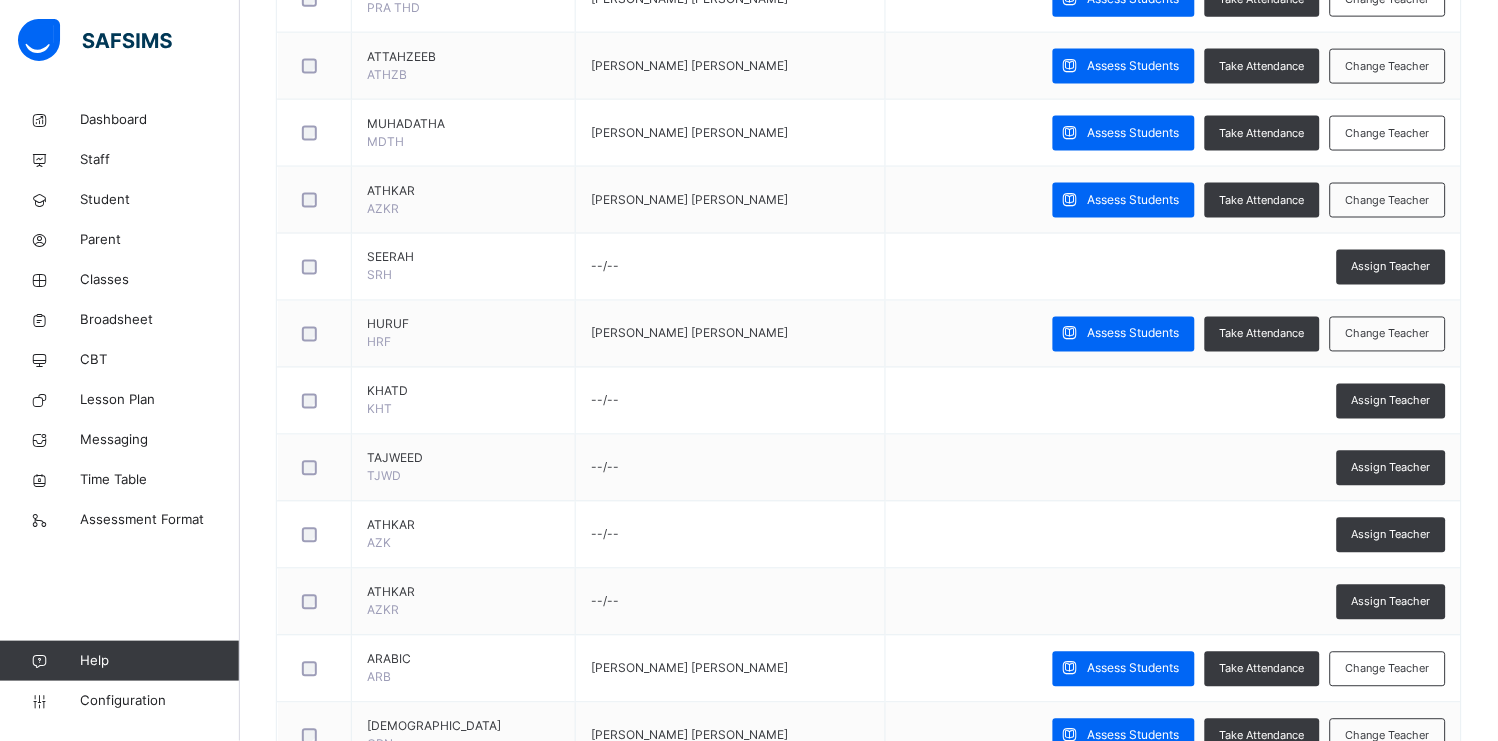 scroll, scrollTop: 600, scrollLeft: 0, axis: vertical 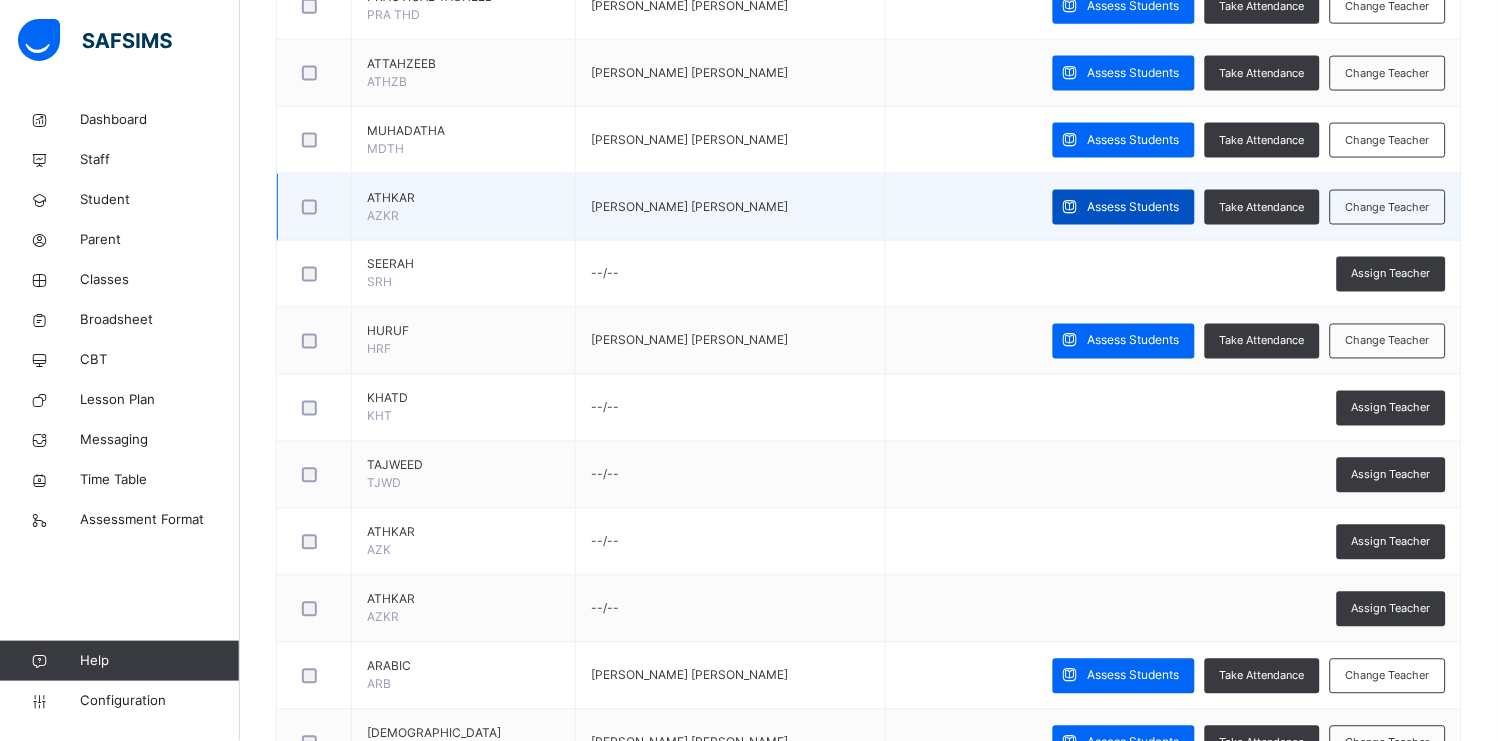 click on "Assess Students" at bounding box center (1134, 207) 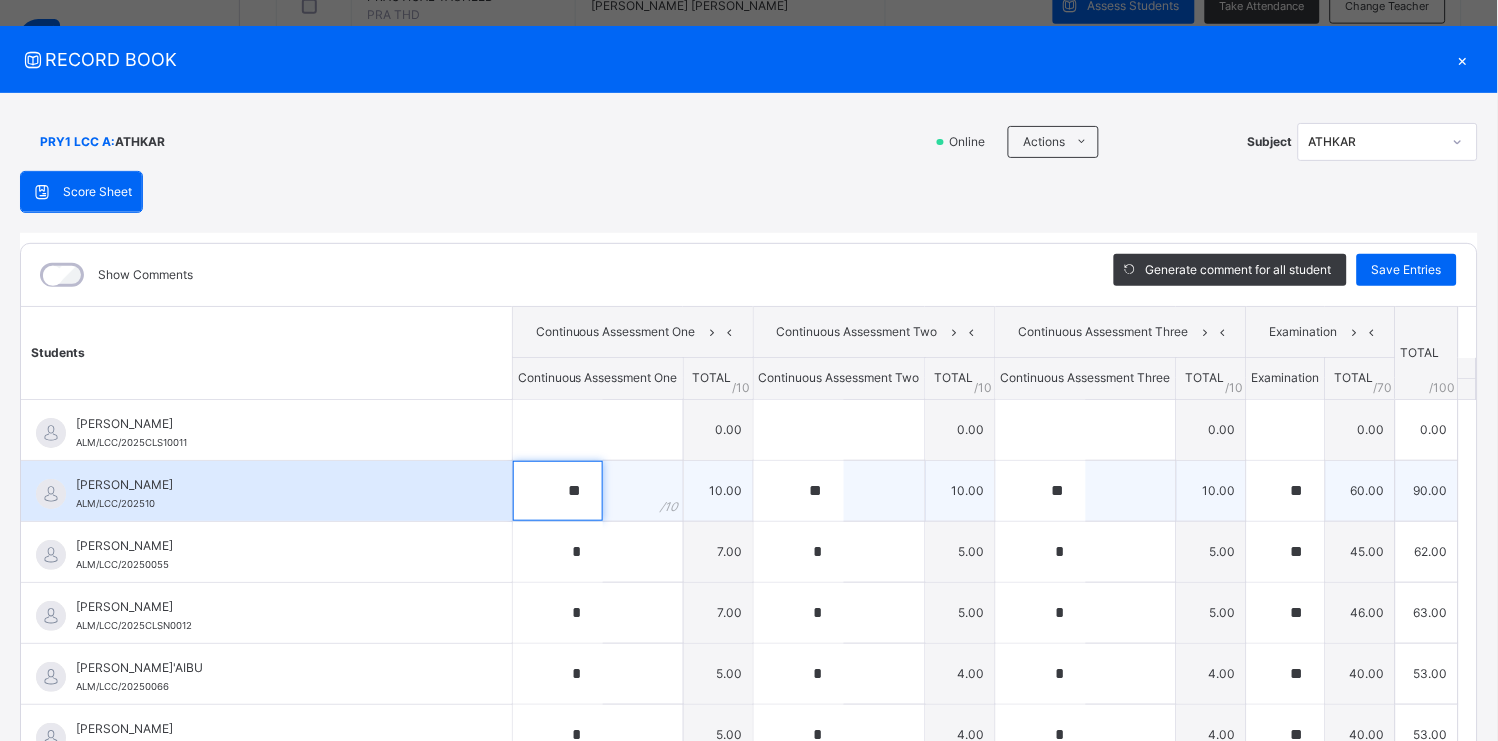 click on "**" at bounding box center [558, 491] 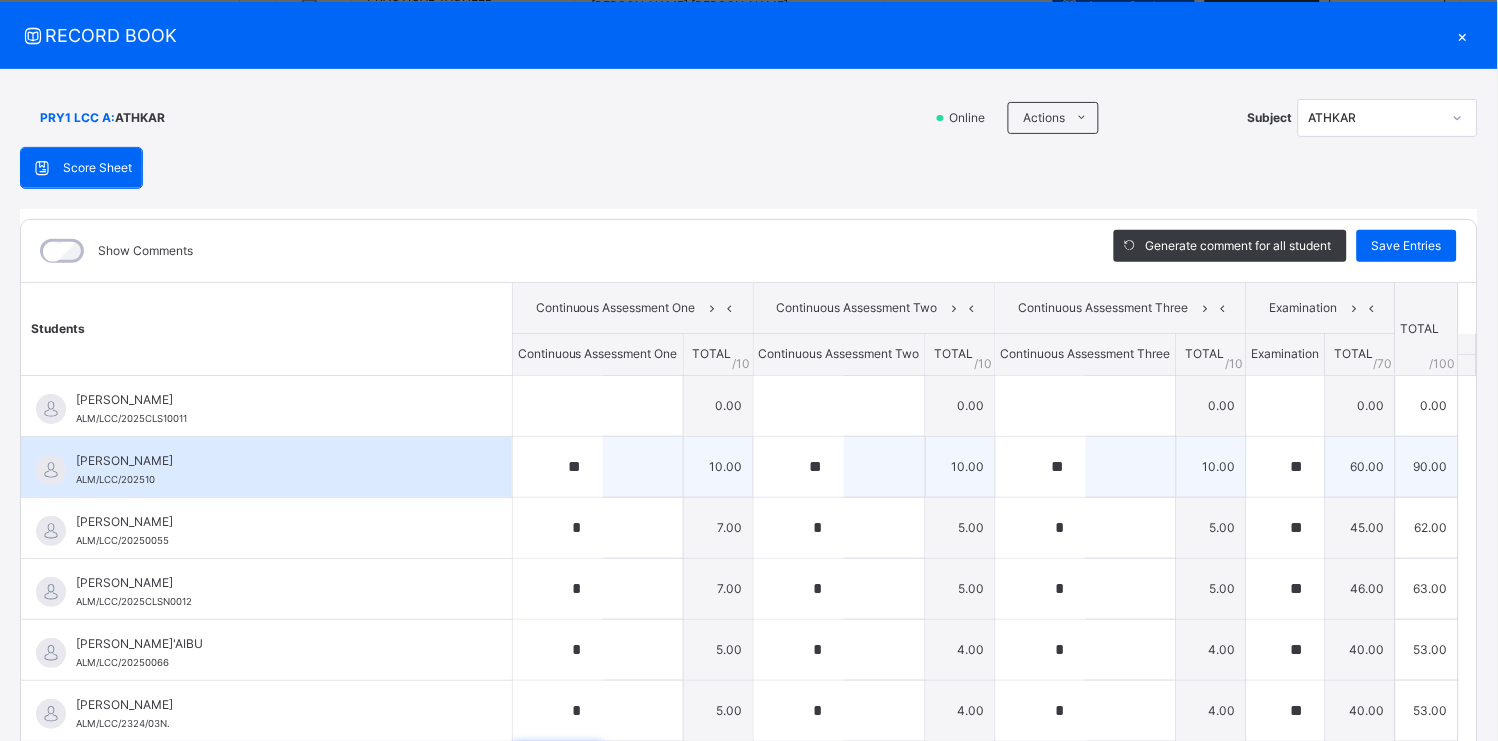 scroll, scrollTop: 88, scrollLeft: 0, axis: vertical 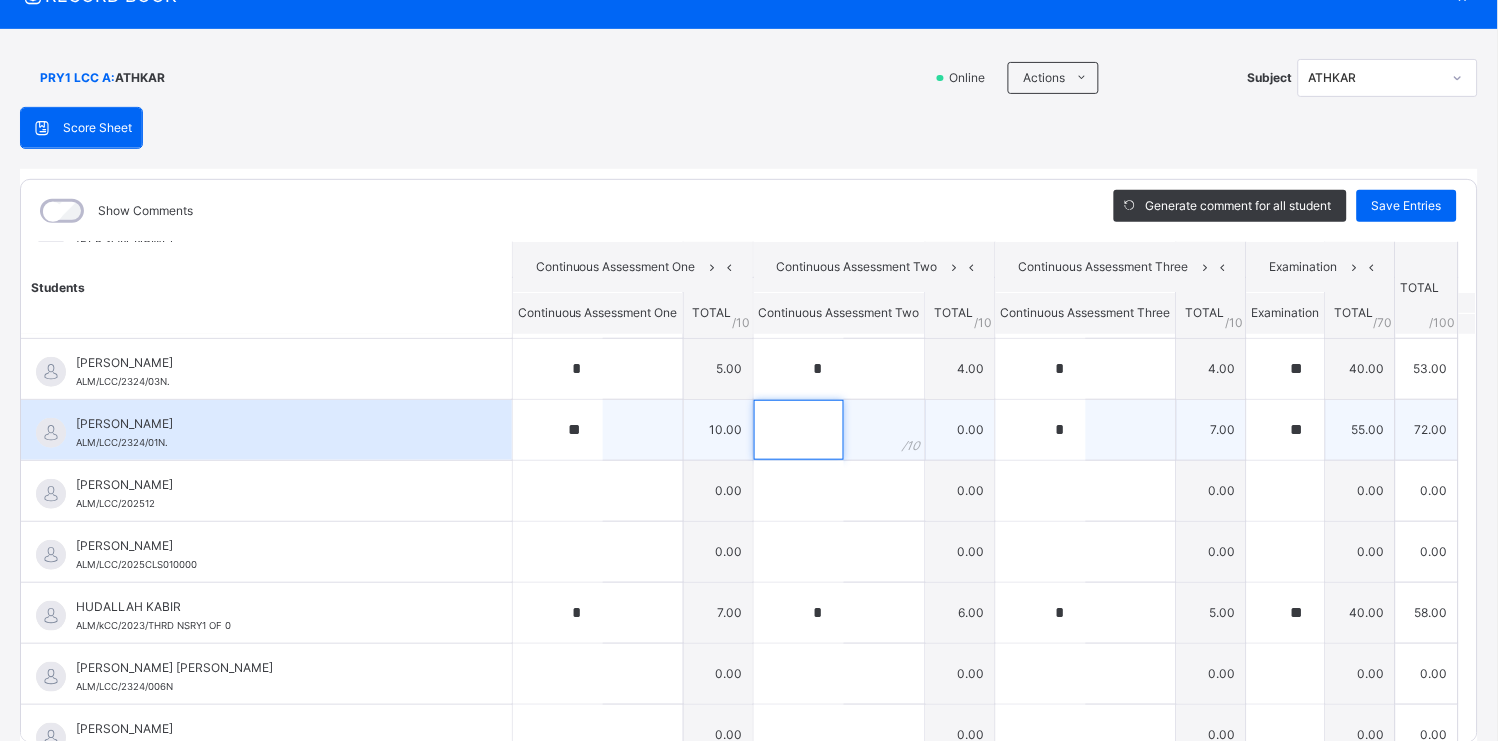 click at bounding box center [799, 430] 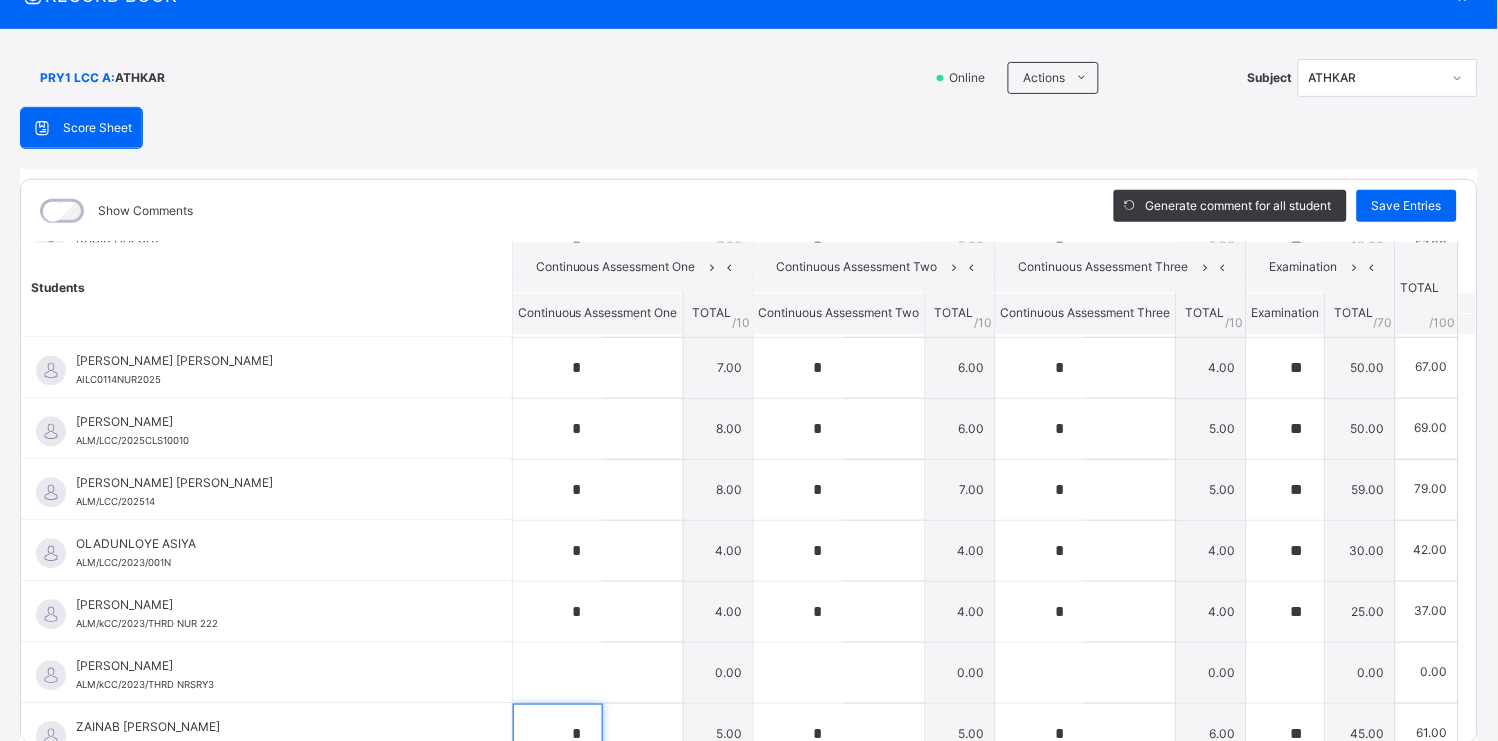 scroll, scrollTop: 937, scrollLeft: 0, axis: vertical 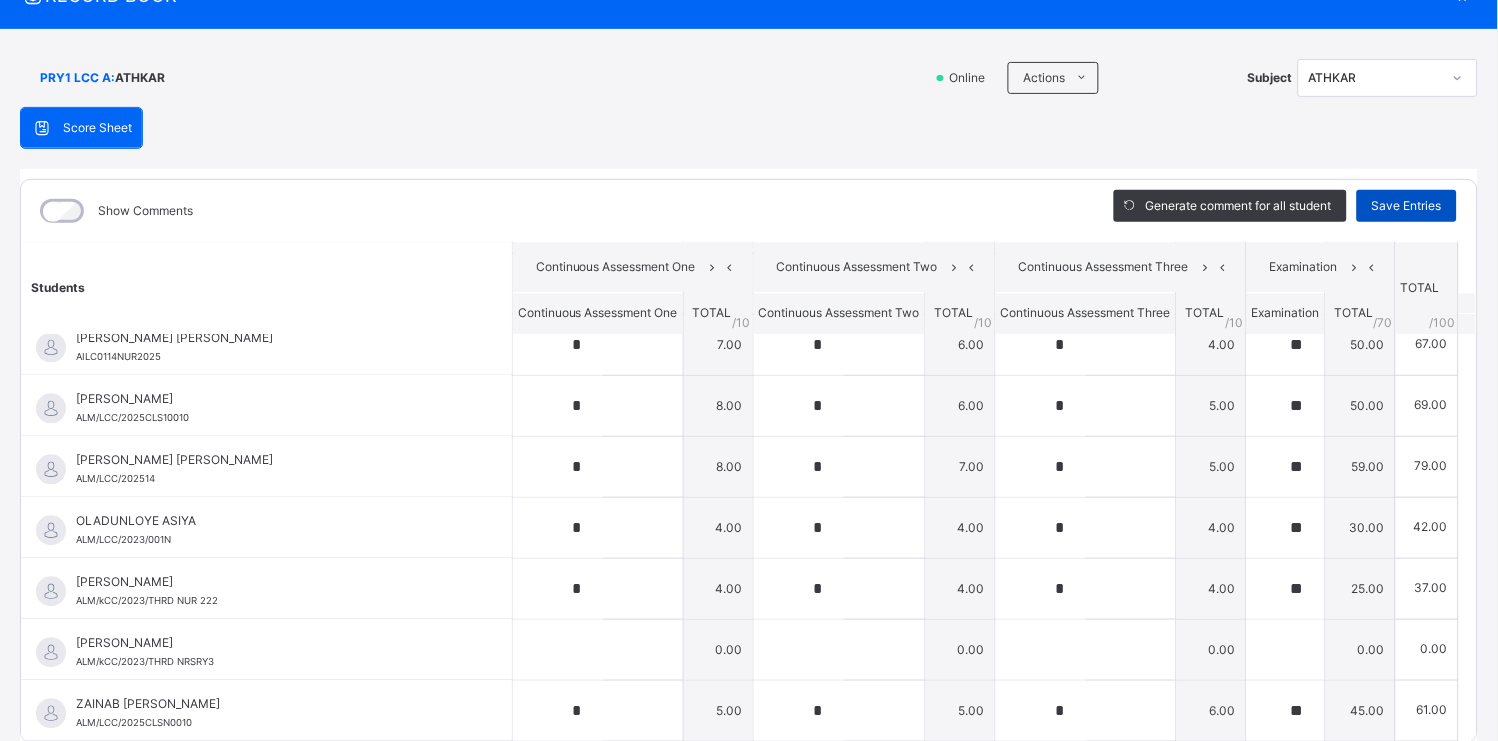 click on "Save Entries" at bounding box center (1407, 206) 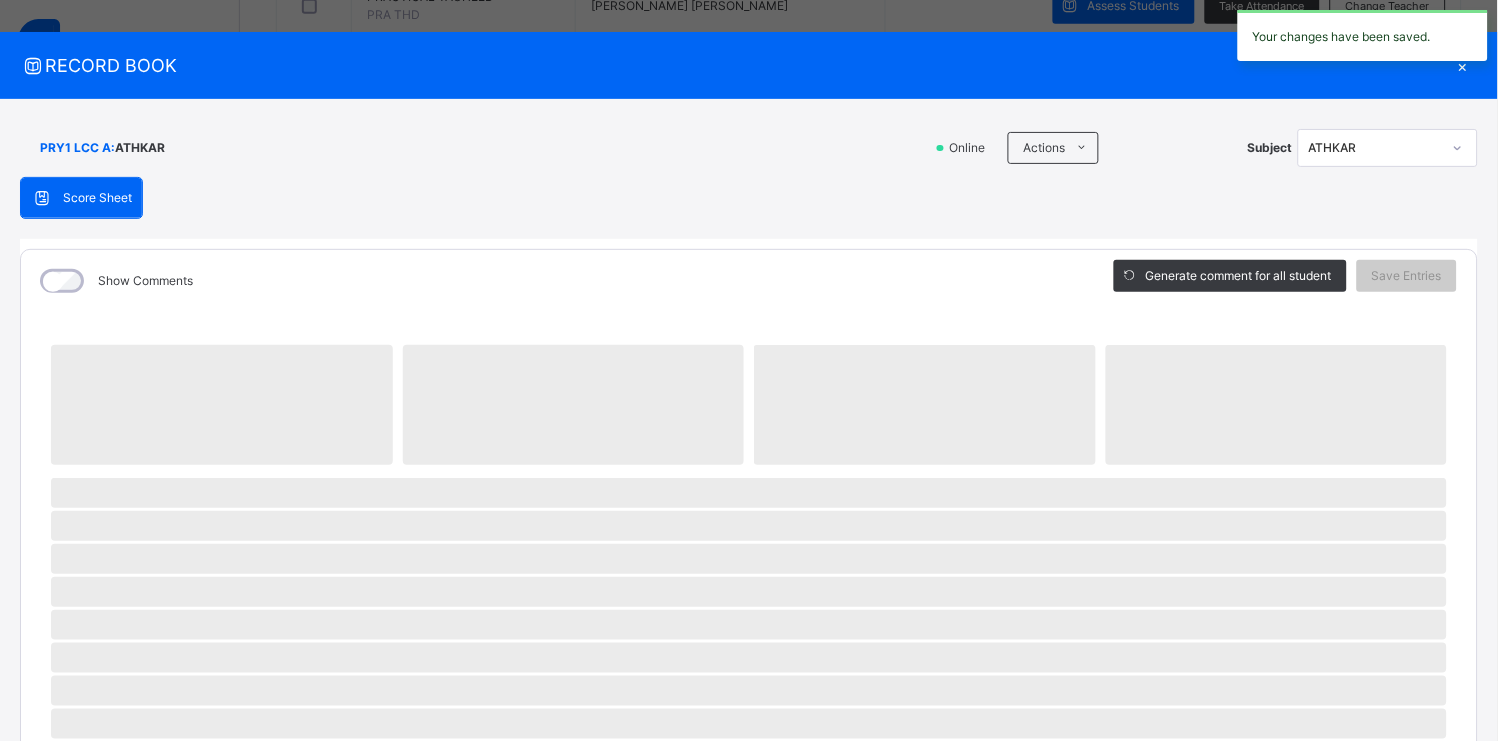 scroll, scrollTop: 0, scrollLeft: 0, axis: both 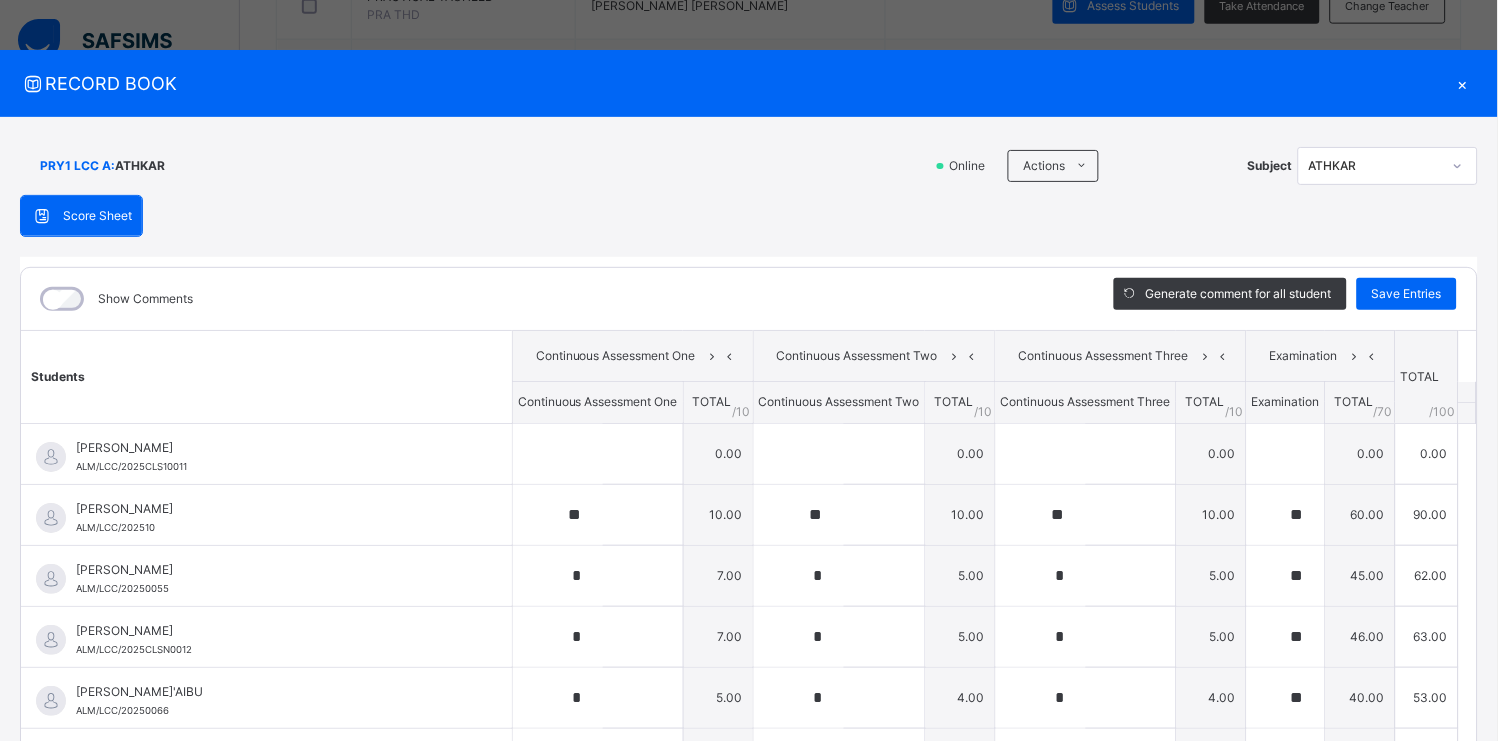 click on "×" at bounding box center (1463, 83) 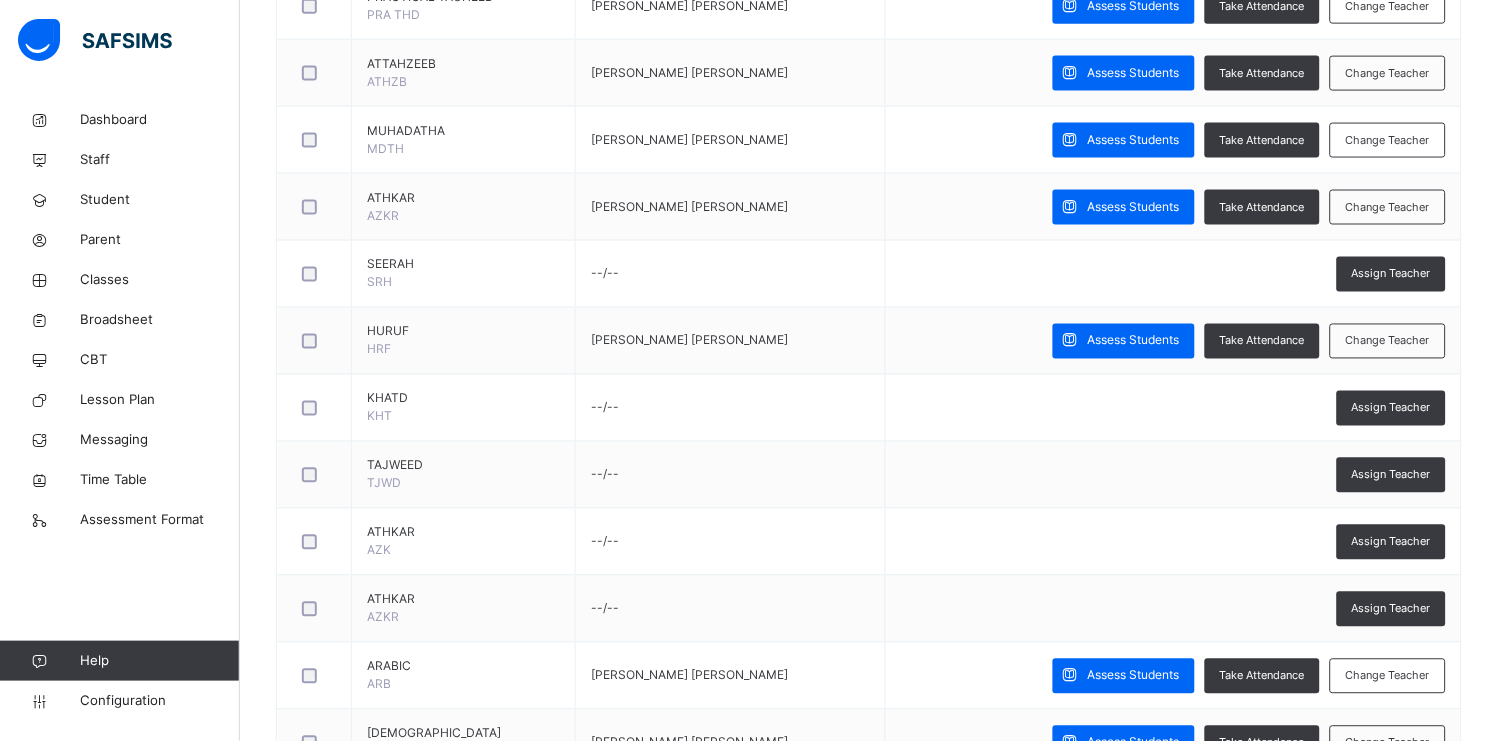 scroll, scrollTop: 861, scrollLeft: 0, axis: vertical 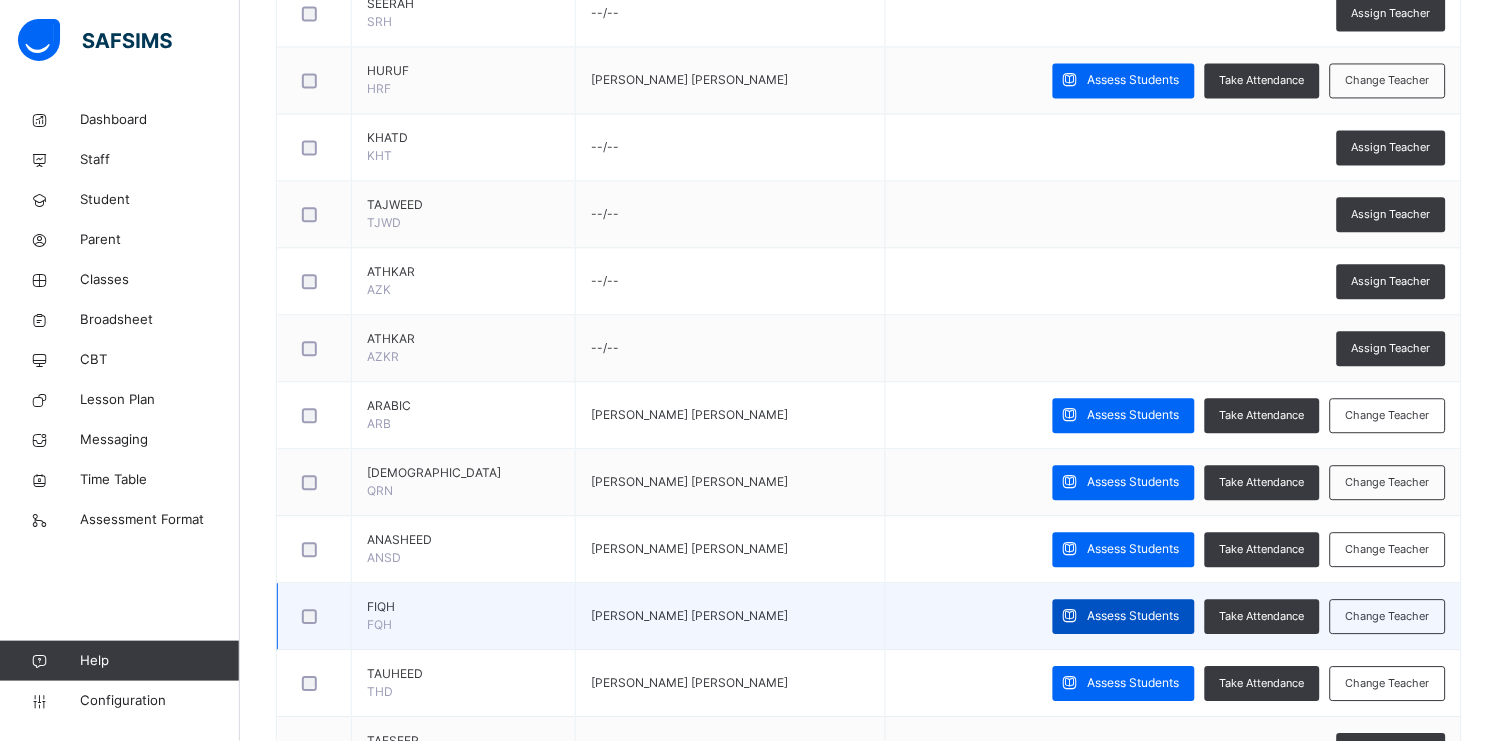 click on "Assess Students" at bounding box center (1134, 616) 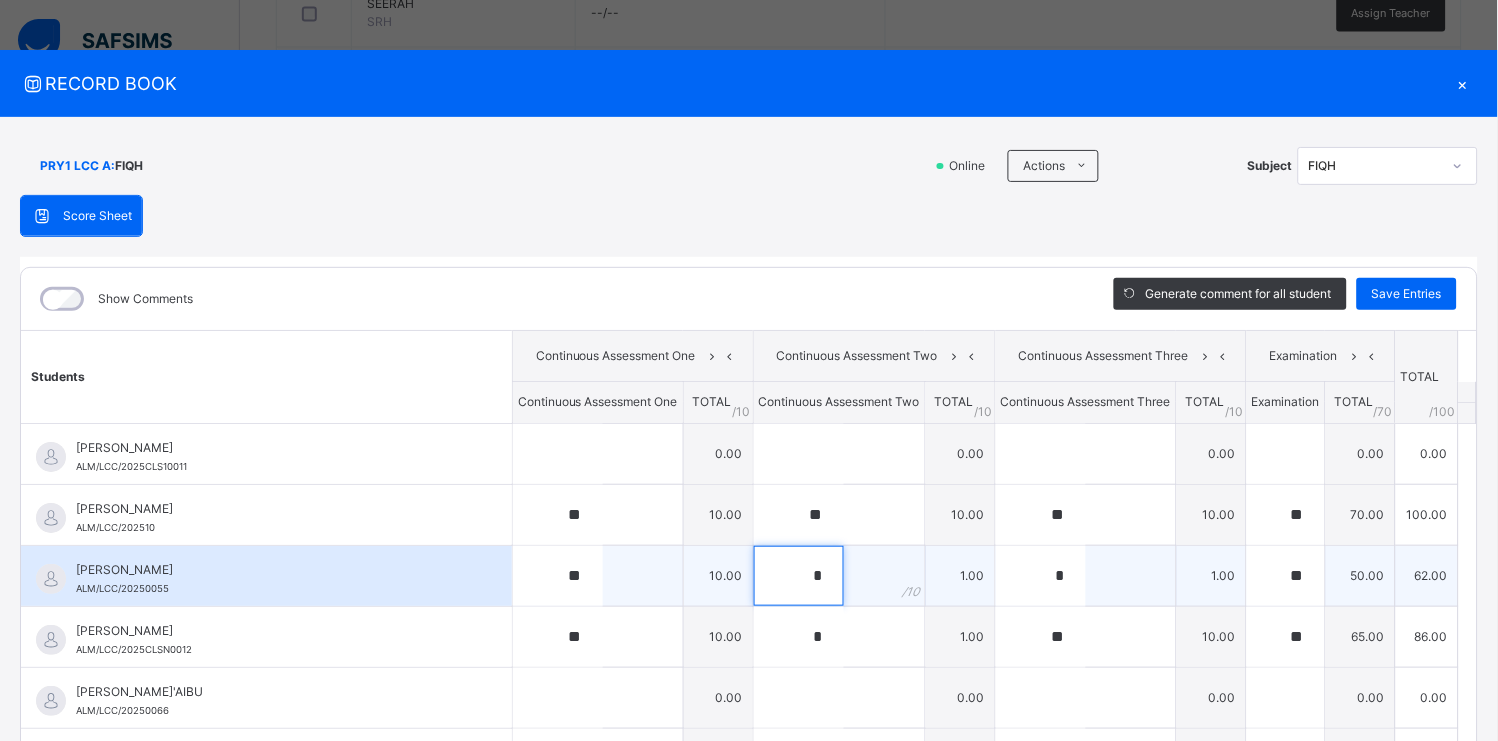 click on "*" at bounding box center [799, 576] 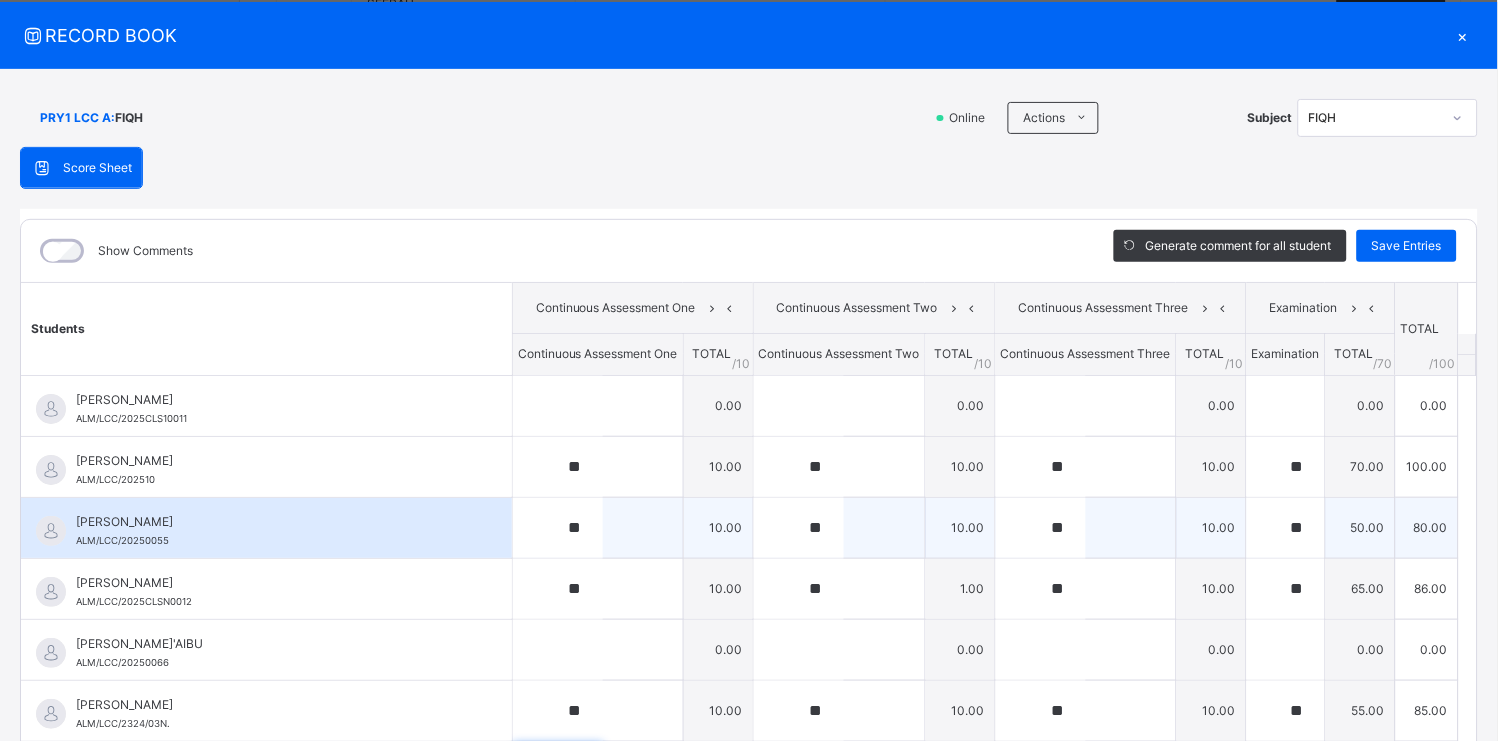 scroll, scrollTop: 88, scrollLeft: 0, axis: vertical 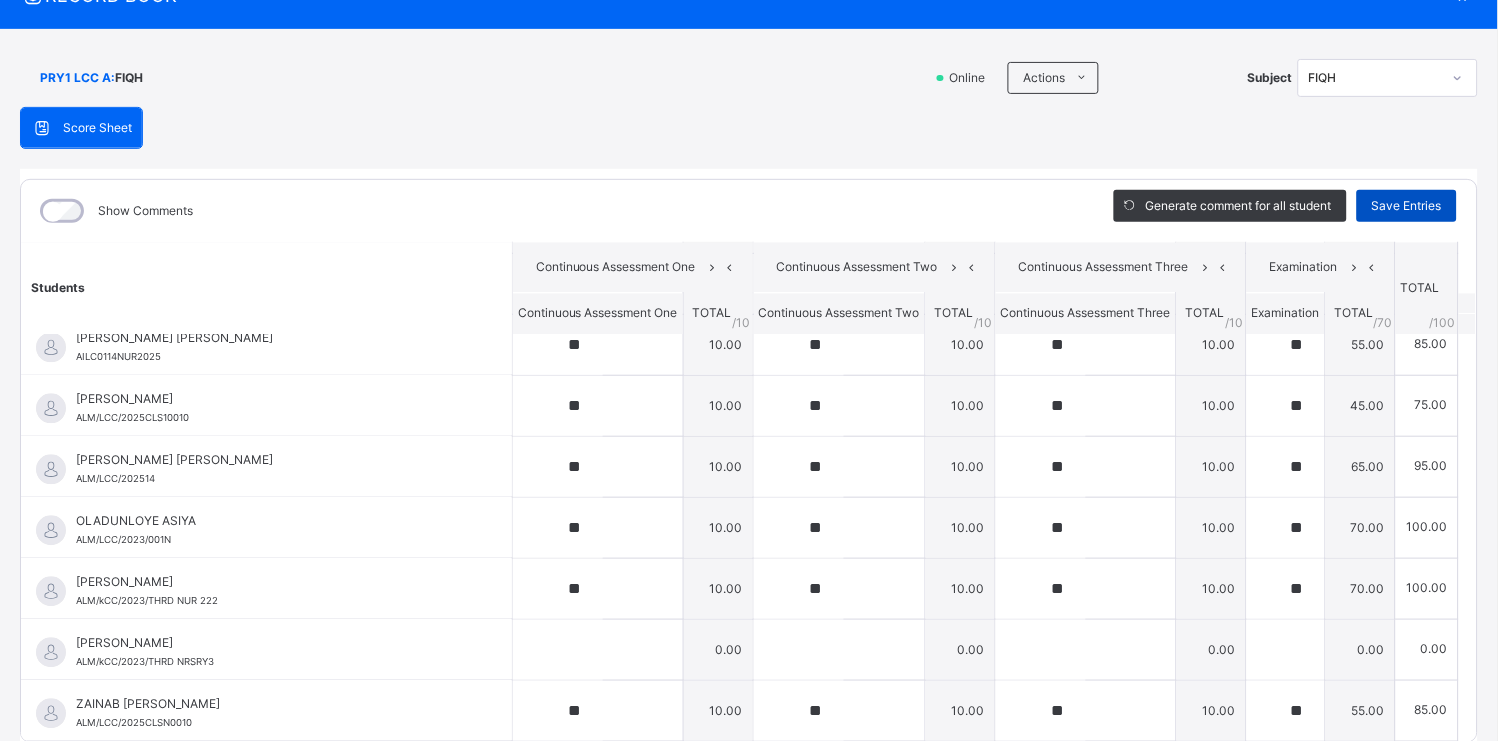 click on "Save Entries" at bounding box center [1407, 206] 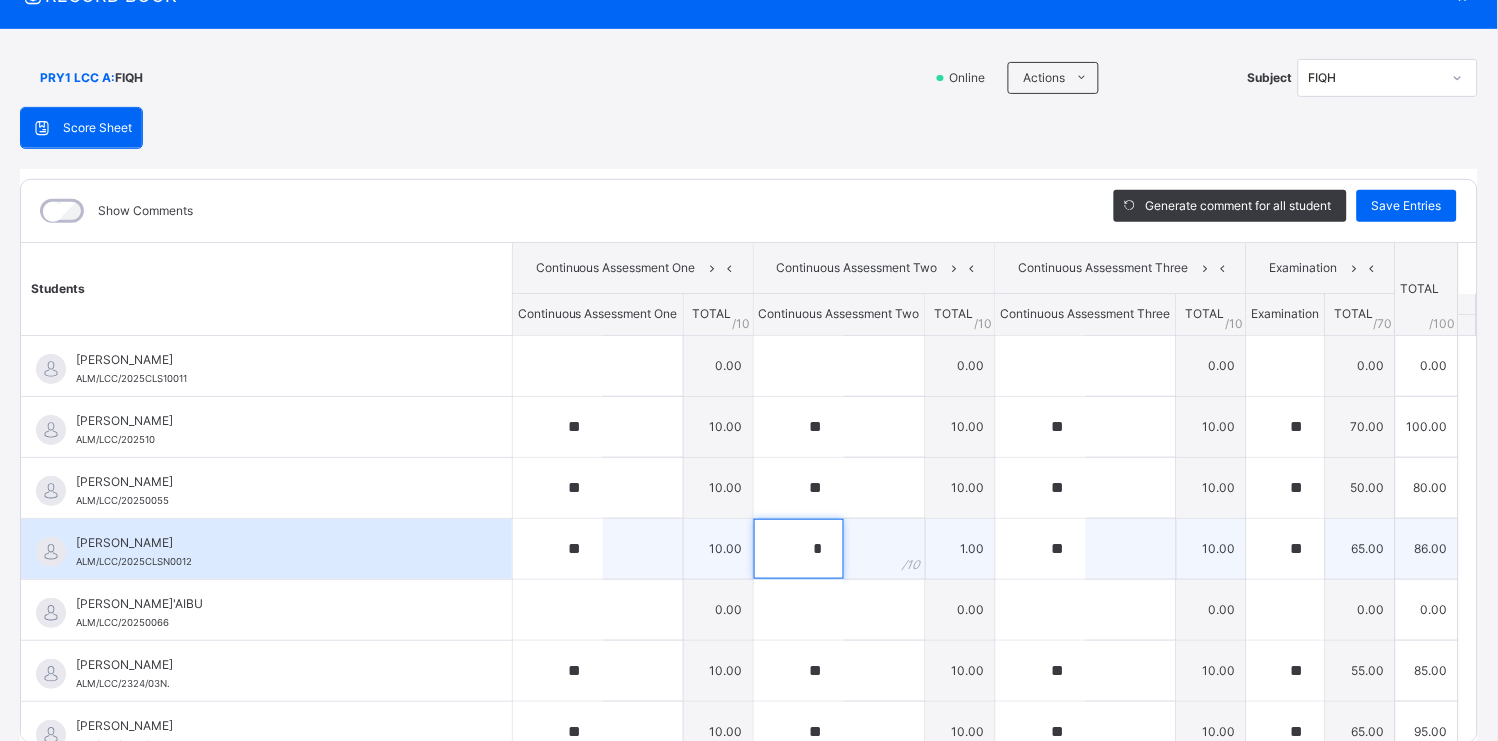 click on "*" at bounding box center [799, 549] 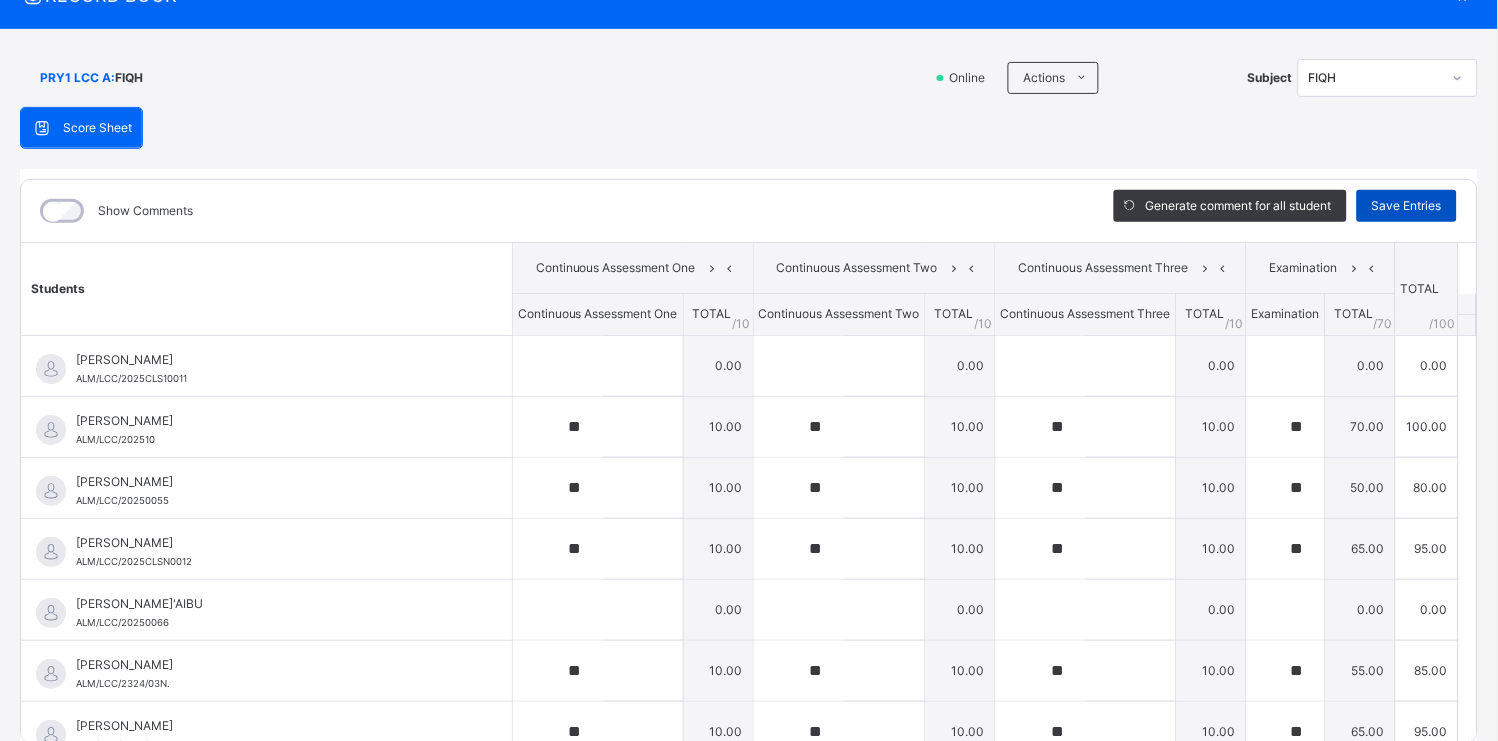 click on "Save Entries" at bounding box center [1407, 206] 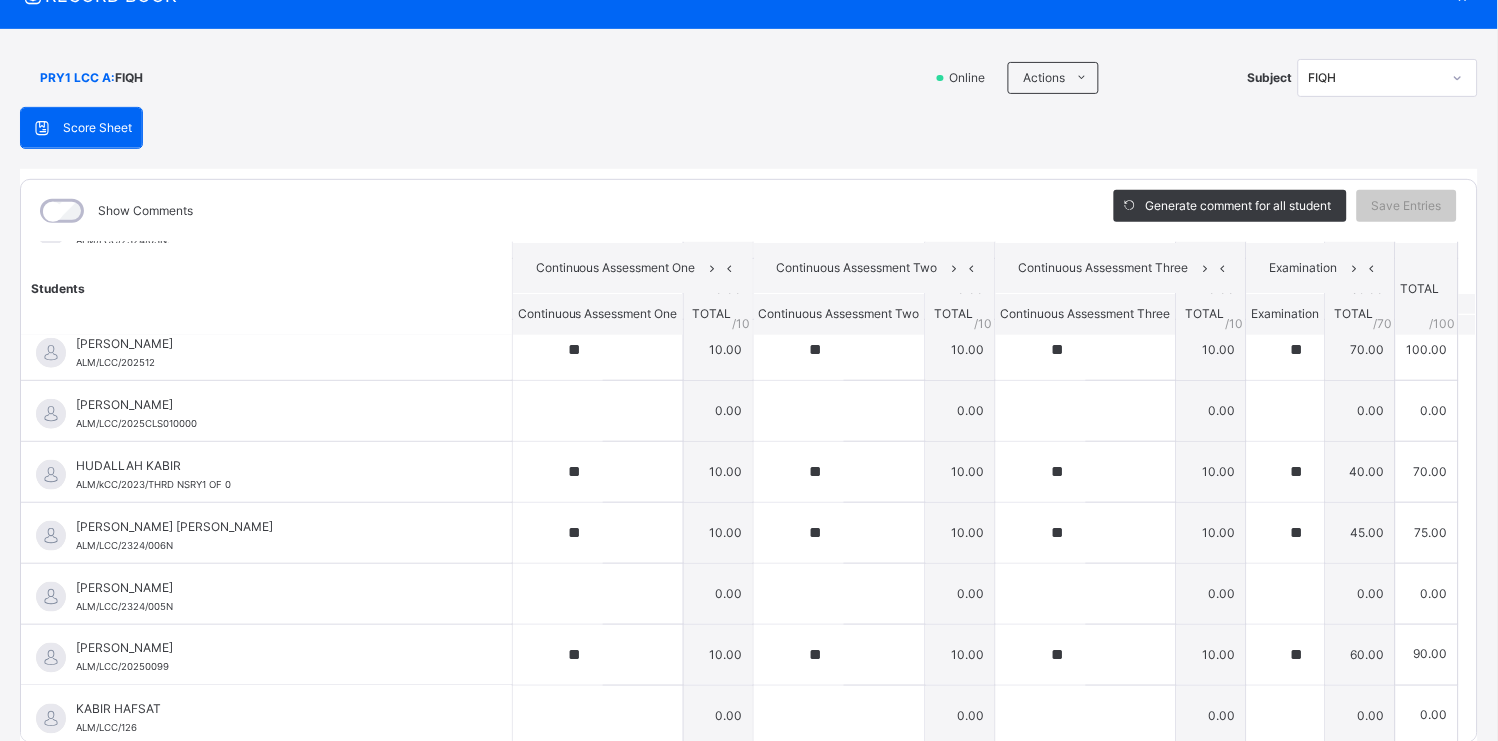 scroll, scrollTop: 446, scrollLeft: 0, axis: vertical 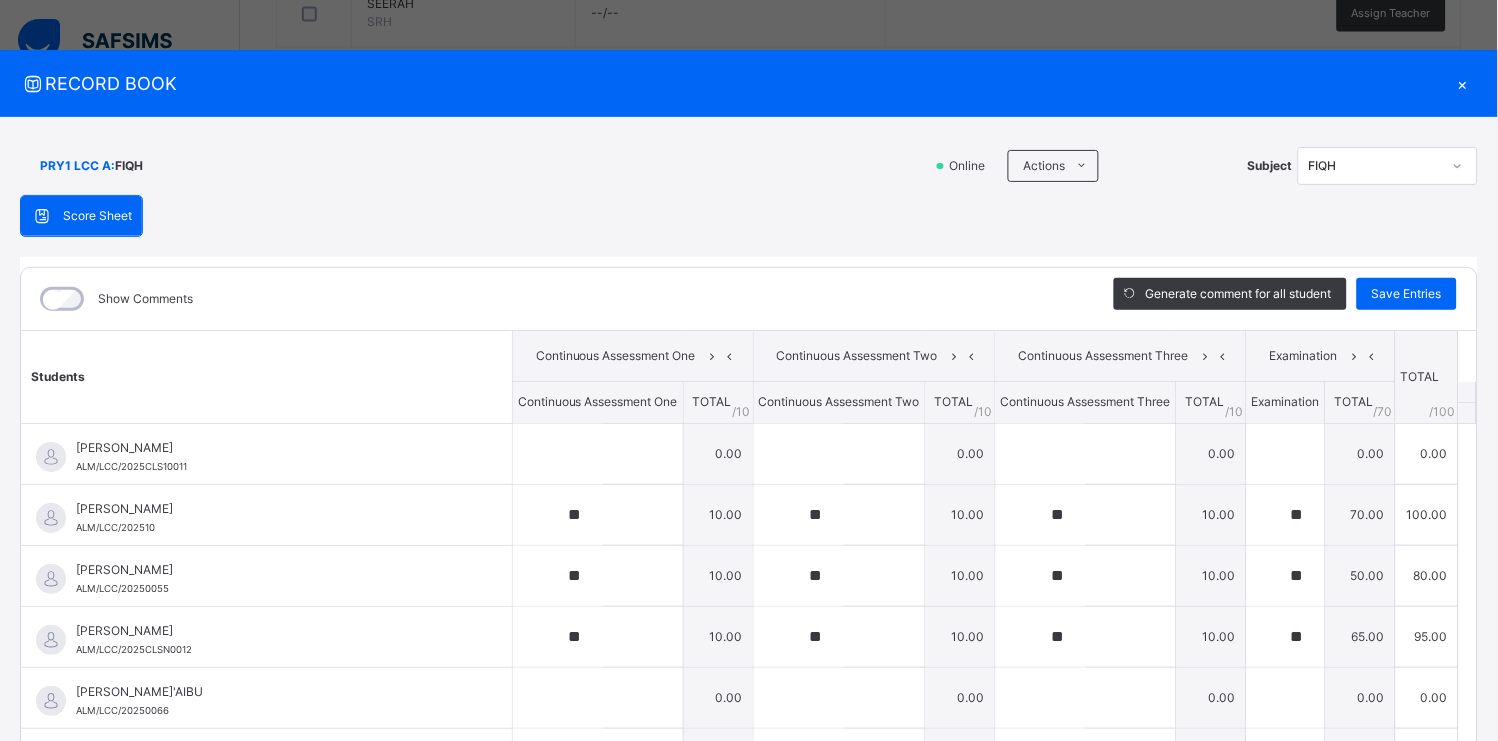 click on "×" at bounding box center [1463, 83] 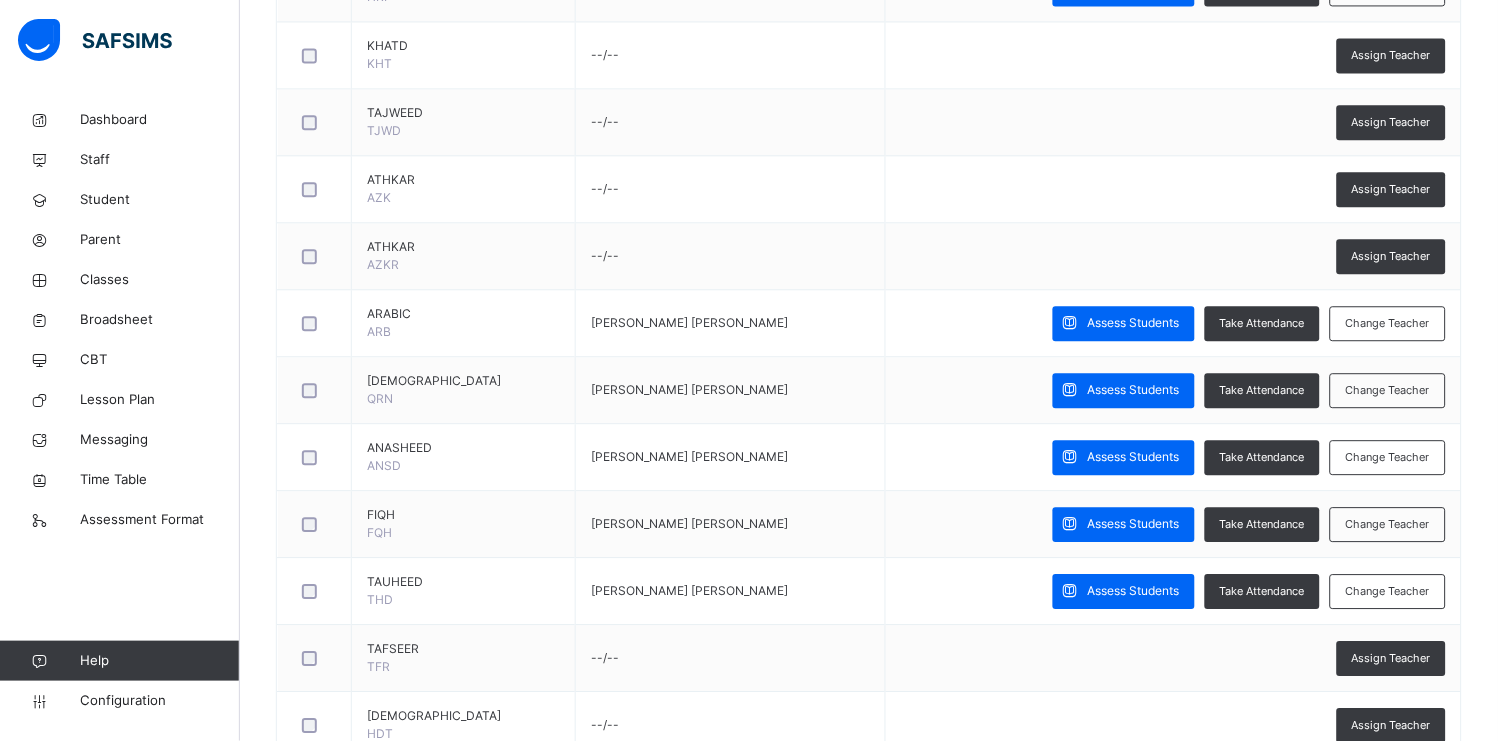 scroll, scrollTop: 1023, scrollLeft: 0, axis: vertical 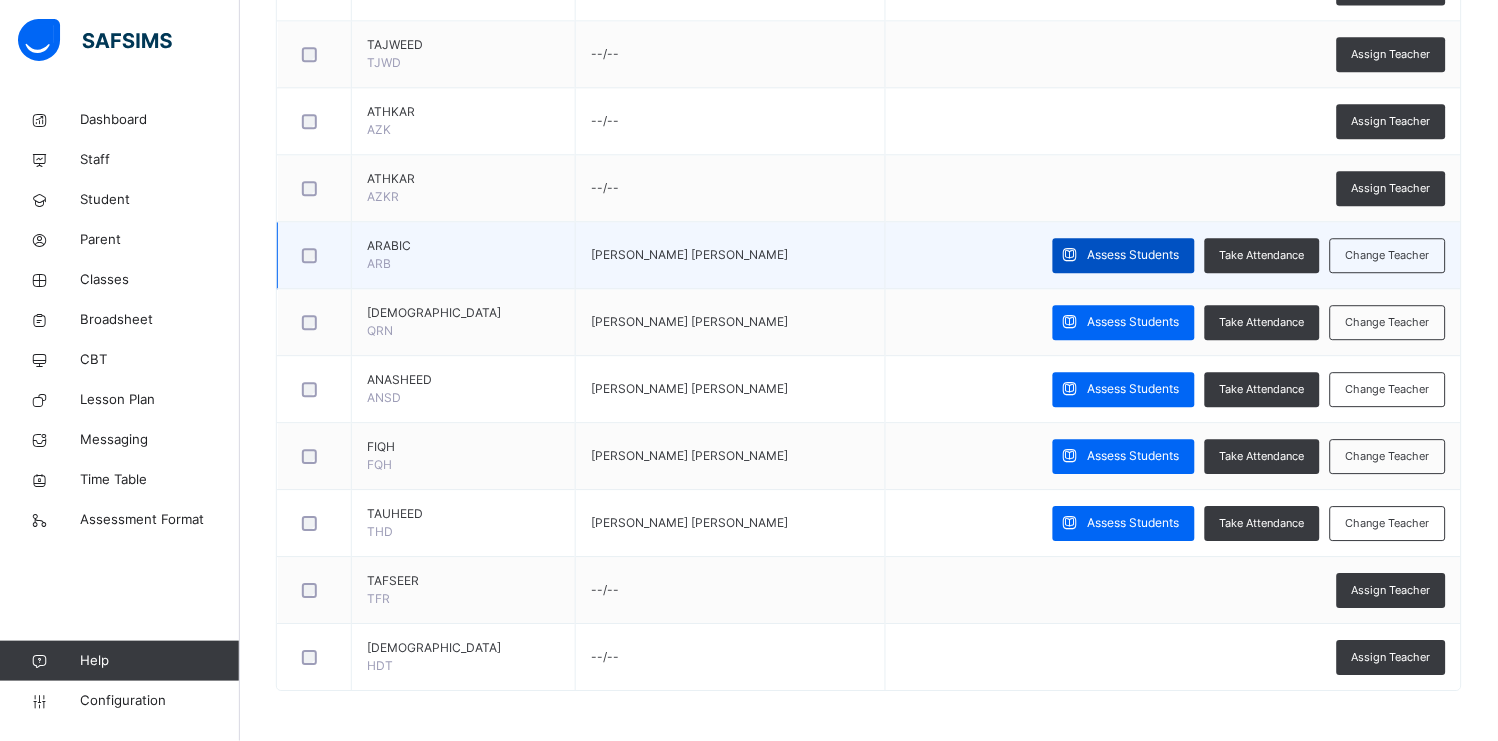 click on "Assess Students" at bounding box center [1134, 255] 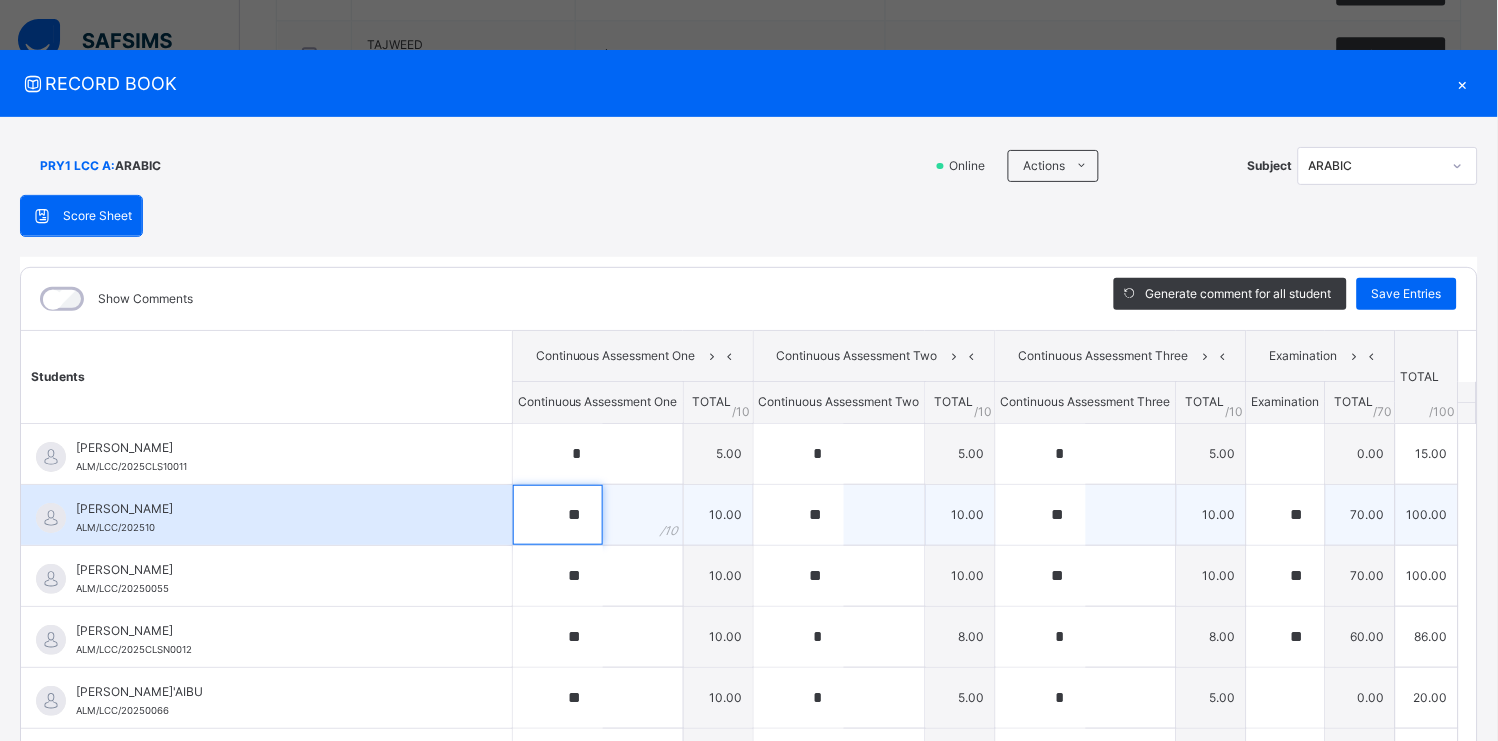 click on "**" at bounding box center (558, 515) 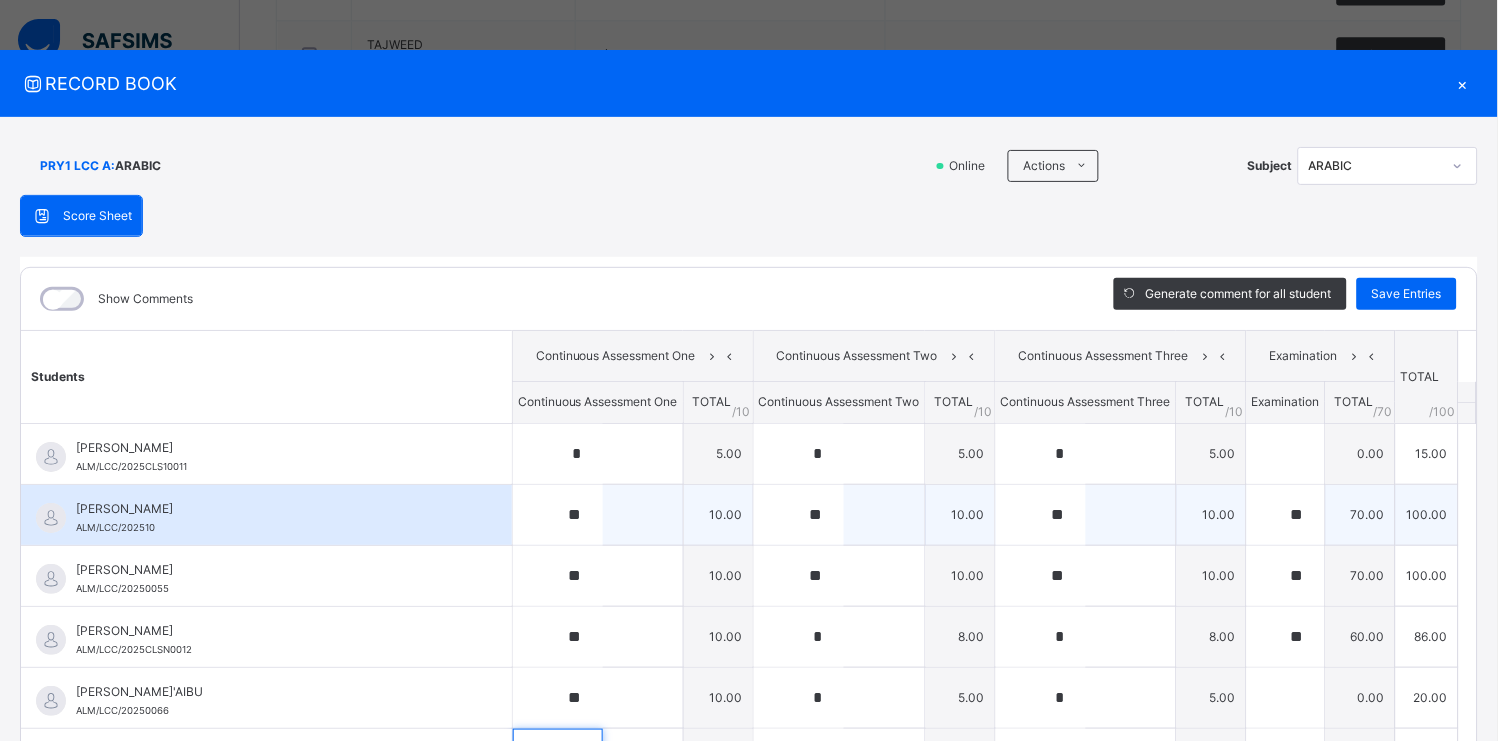 scroll, scrollTop: 48, scrollLeft: 0, axis: vertical 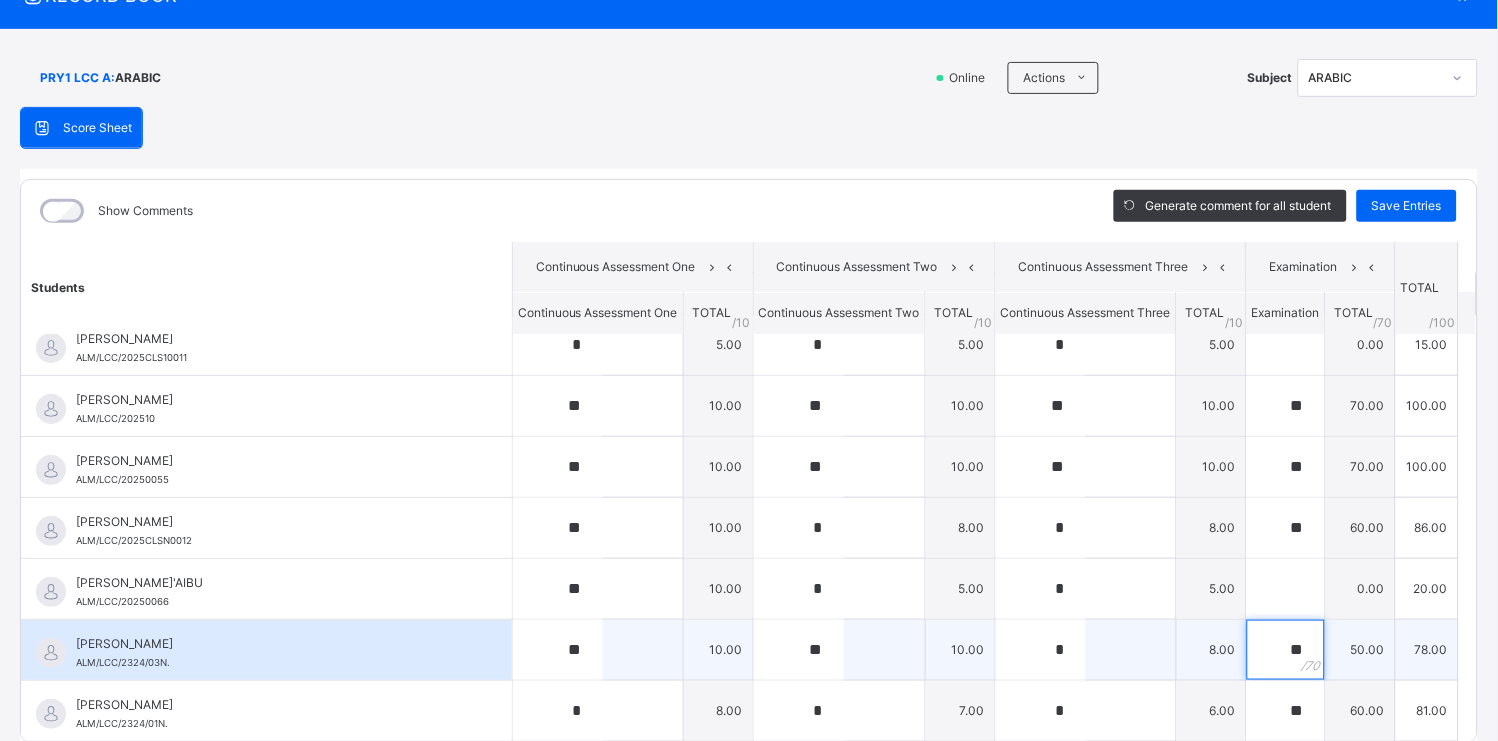 click on "**" at bounding box center (1286, 650) 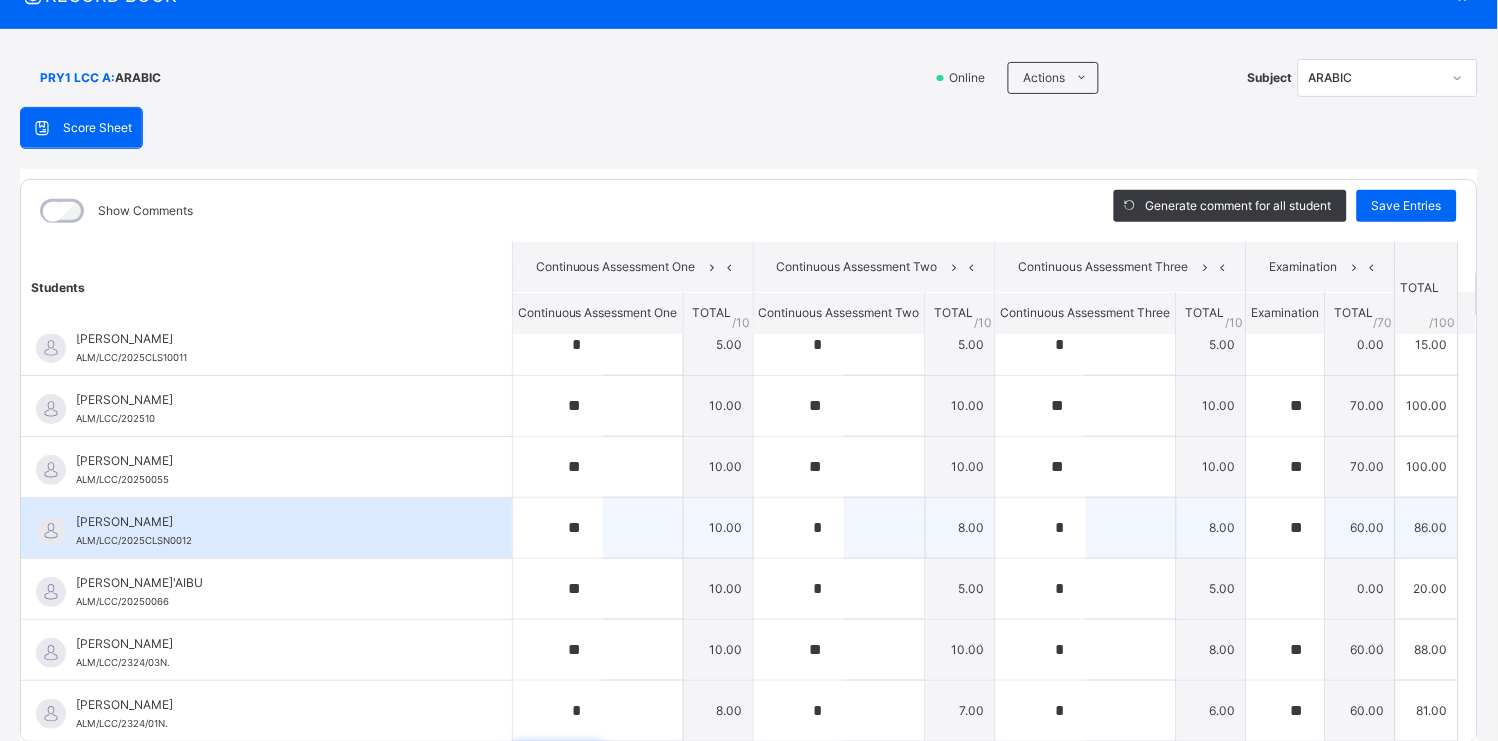 scroll, scrollTop: 302, scrollLeft: 0, axis: vertical 